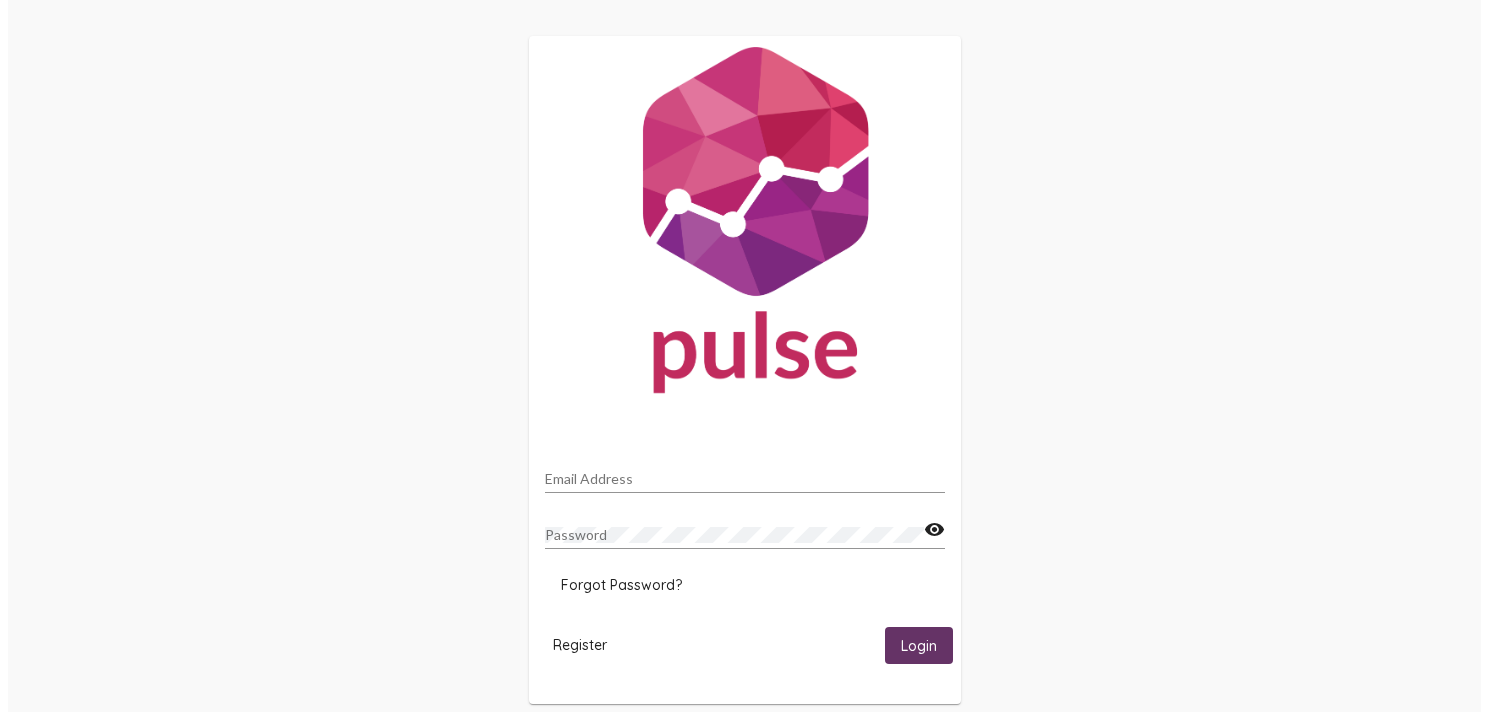 scroll, scrollTop: 0, scrollLeft: 0, axis: both 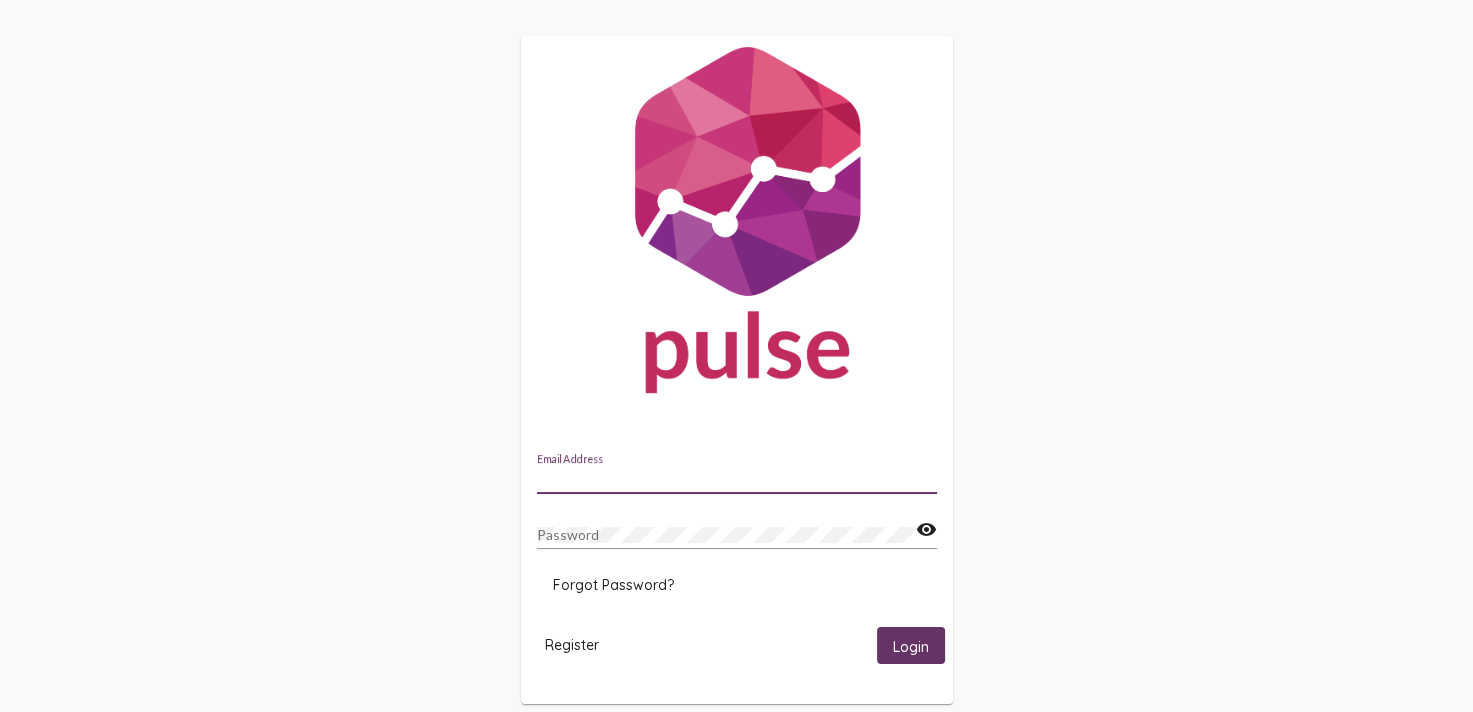 click on "Email Address" at bounding box center (737, 479) 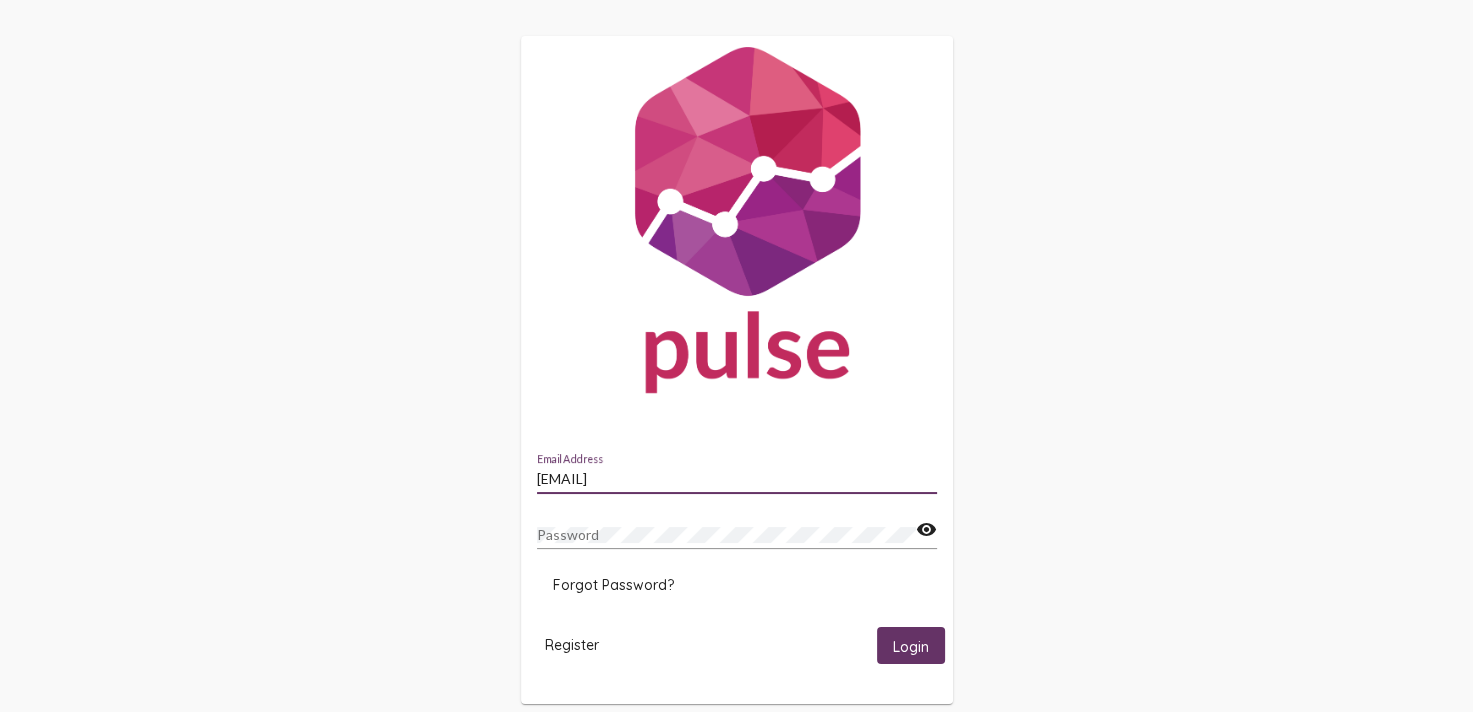 type on "[EMAIL]" 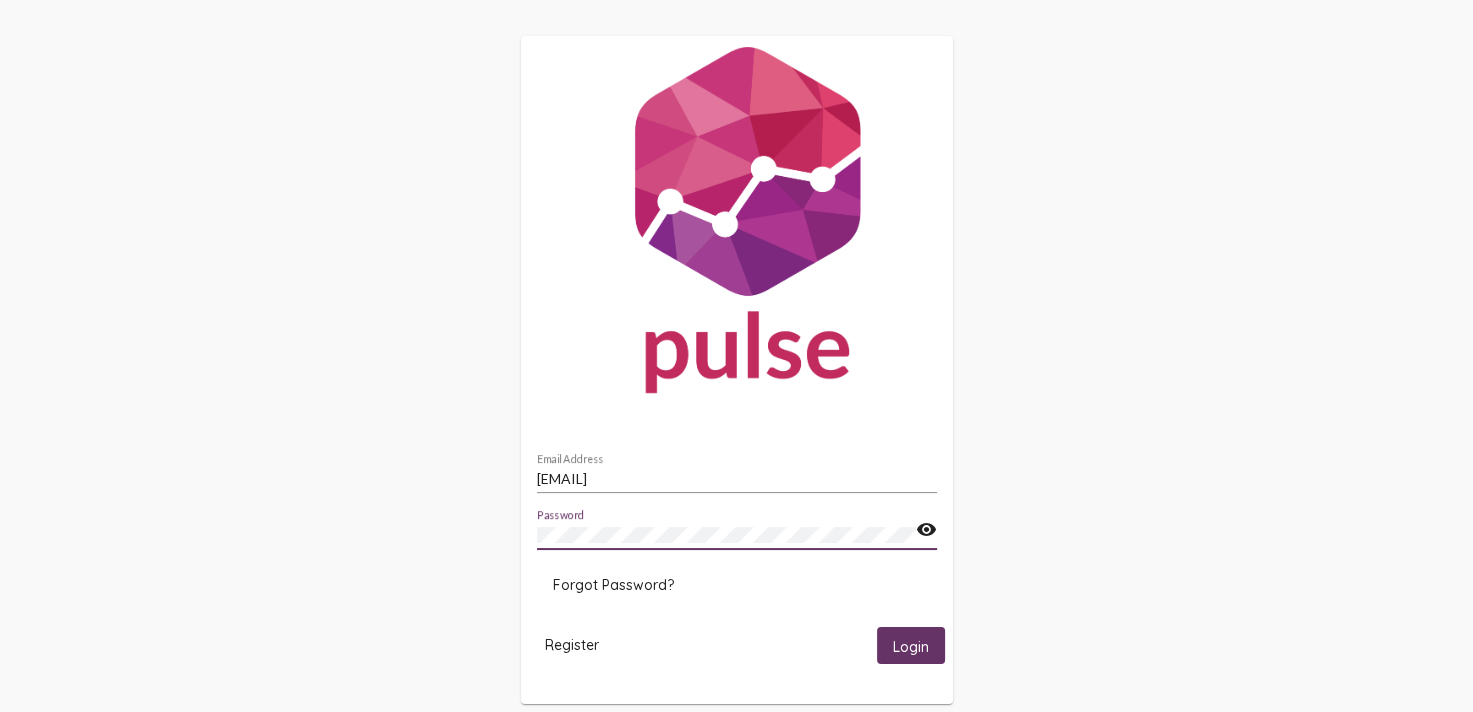 click on "Login" 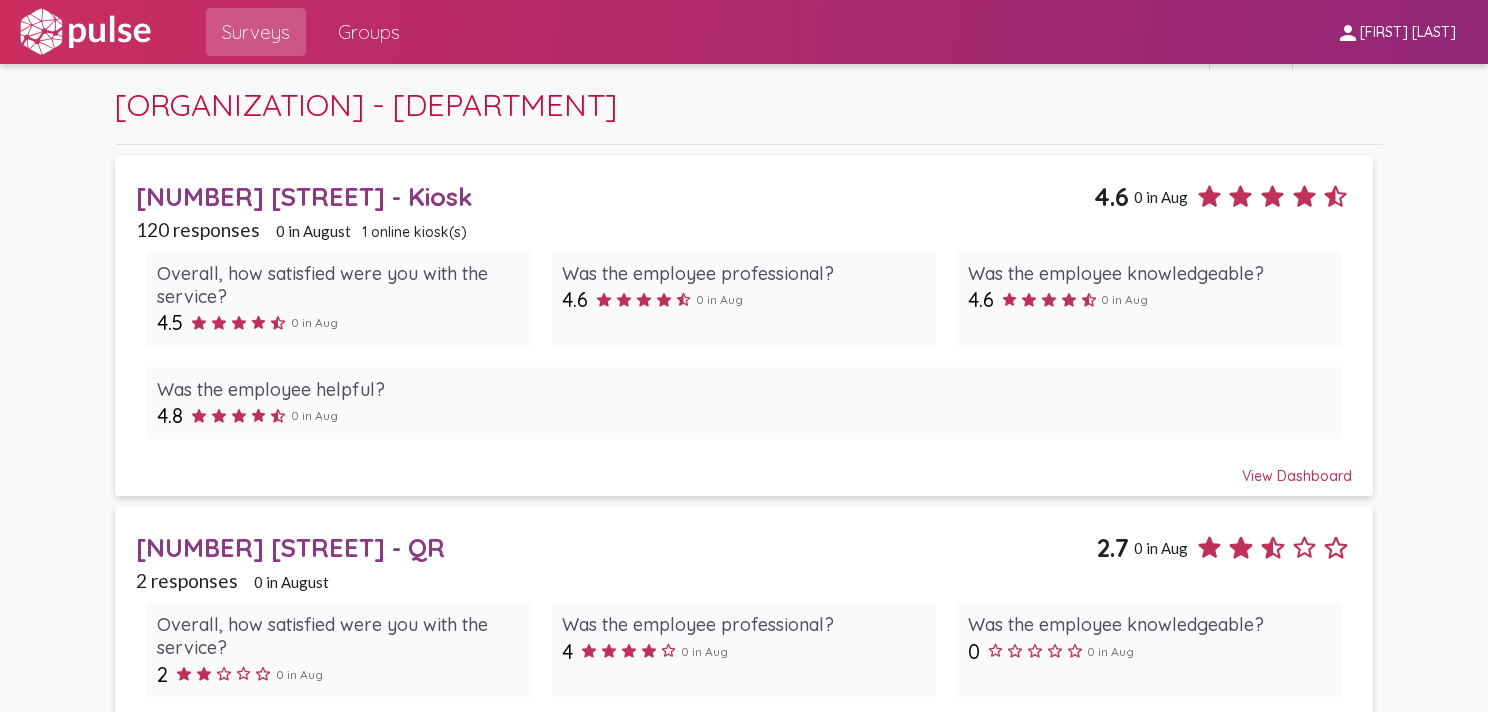 scroll, scrollTop: 0, scrollLeft: 0, axis: both 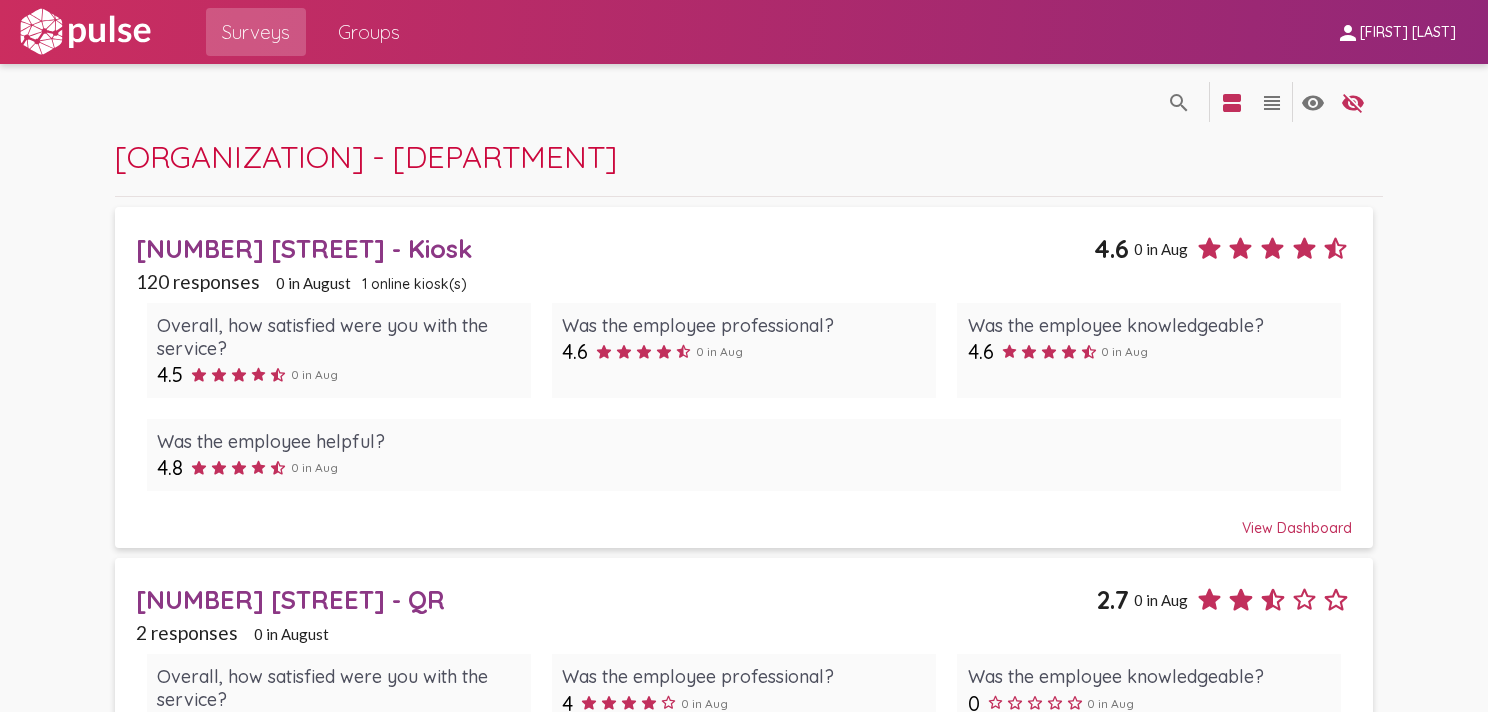 click on "Groups" 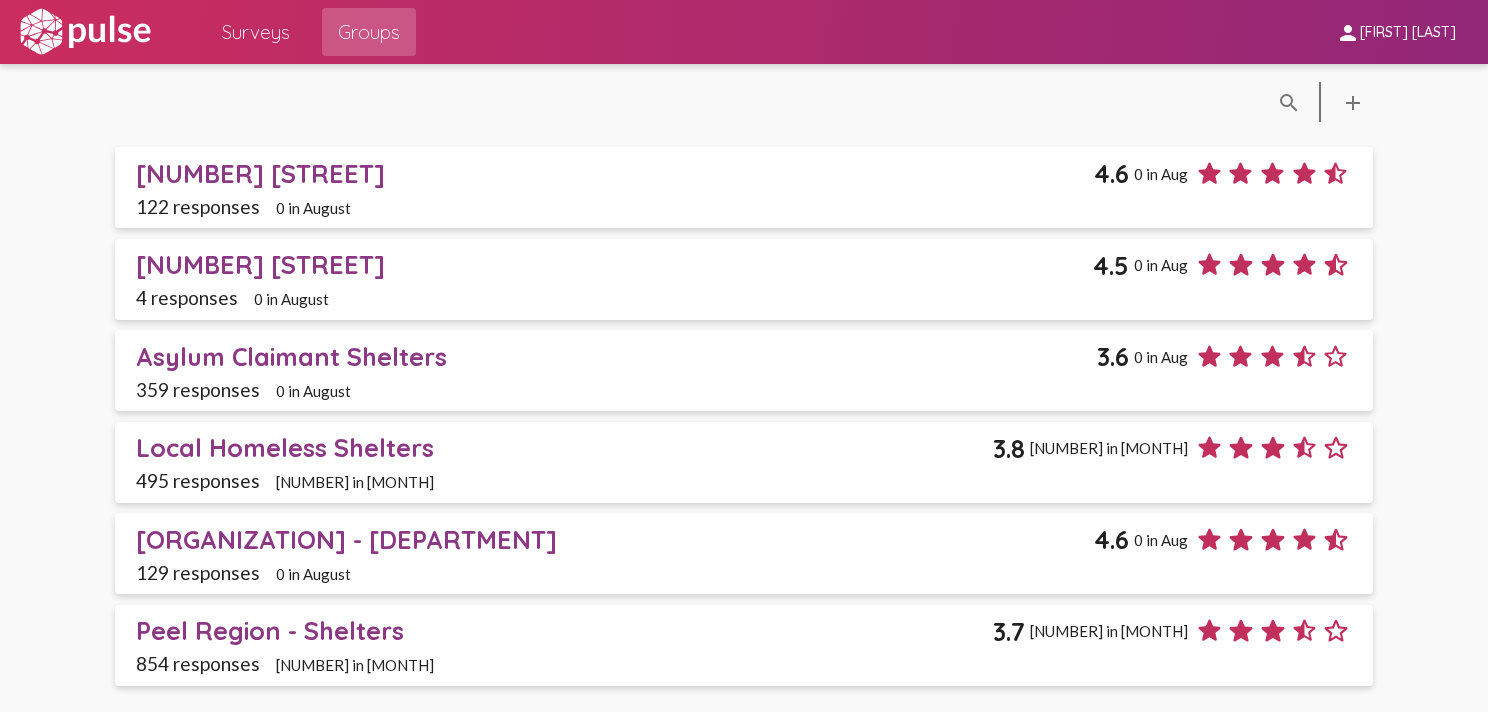 click on "[NUMBER] [STREET]" 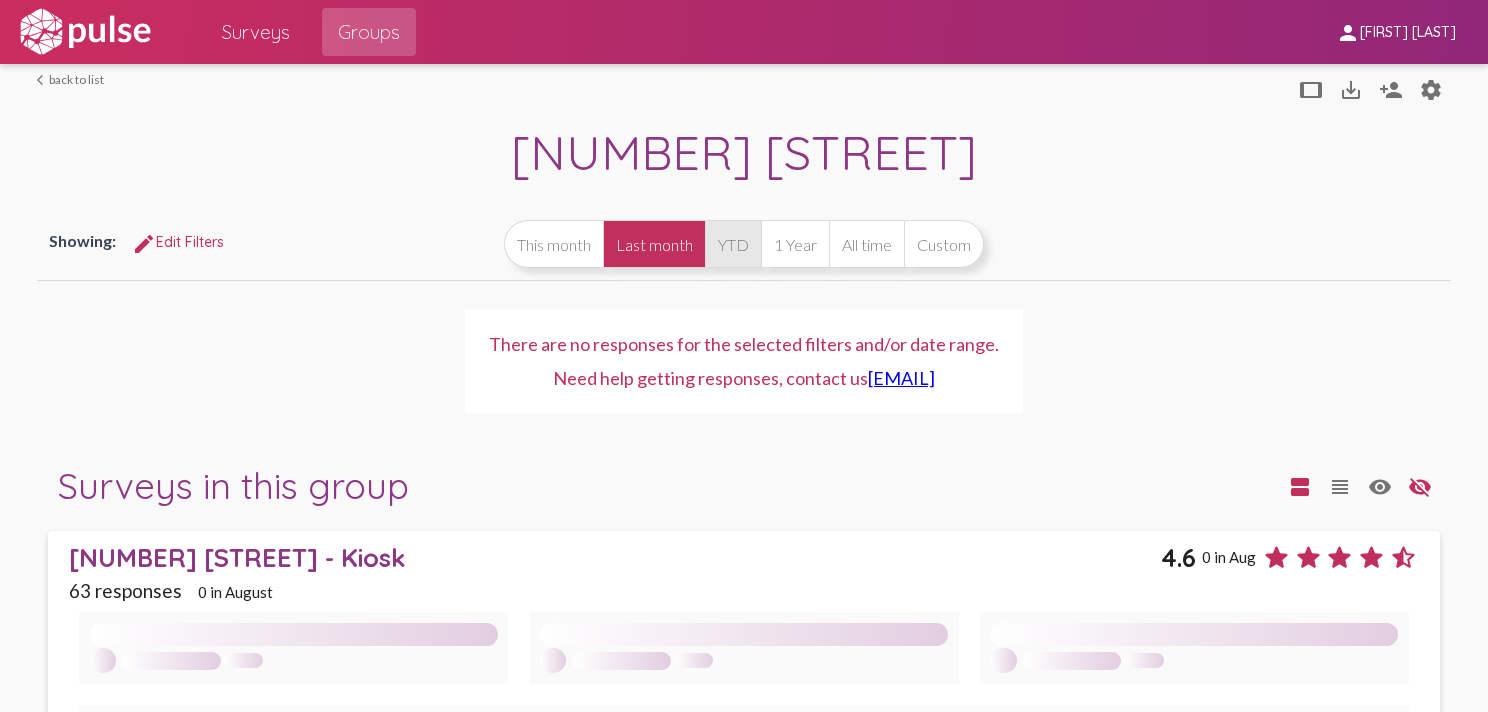 click on "YTD" 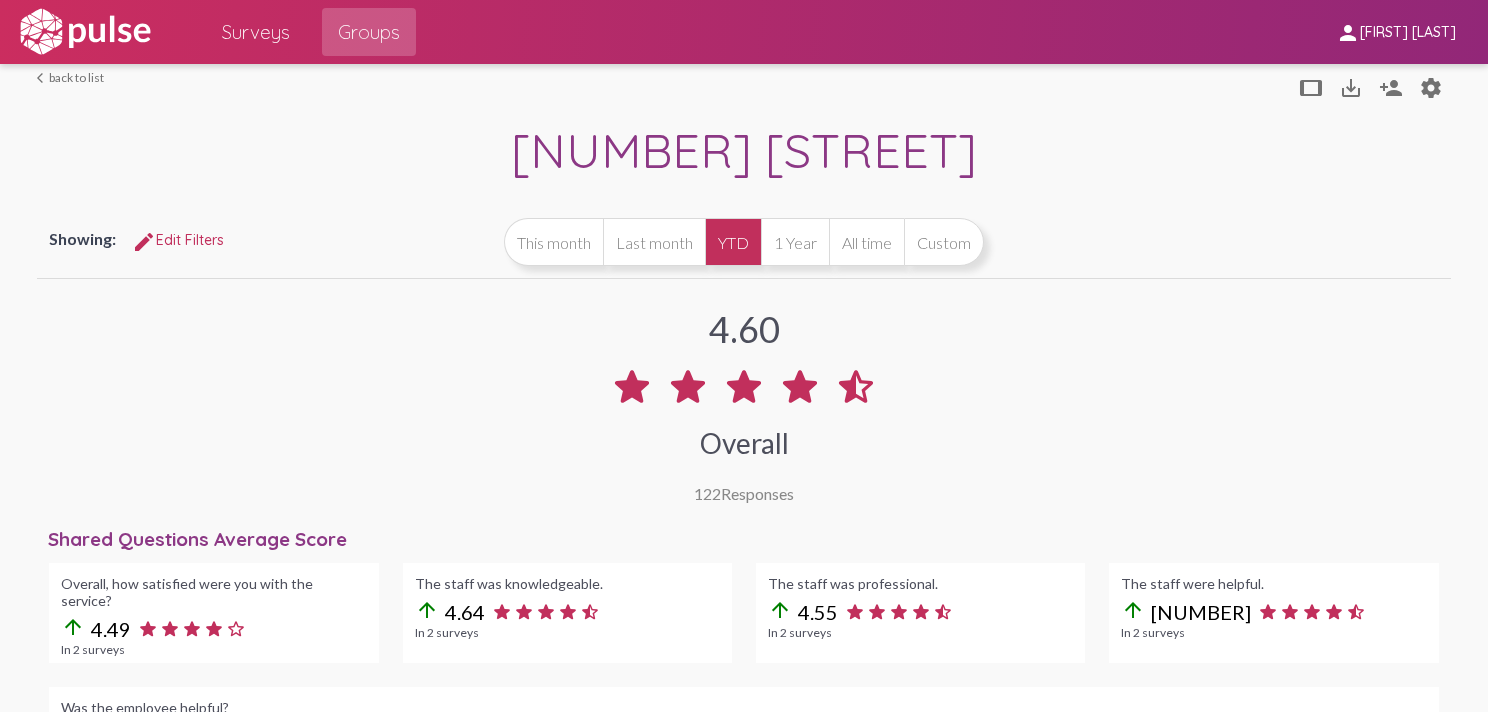 scroll, scrollTop: 0, scrollLeft: 0, axis: both 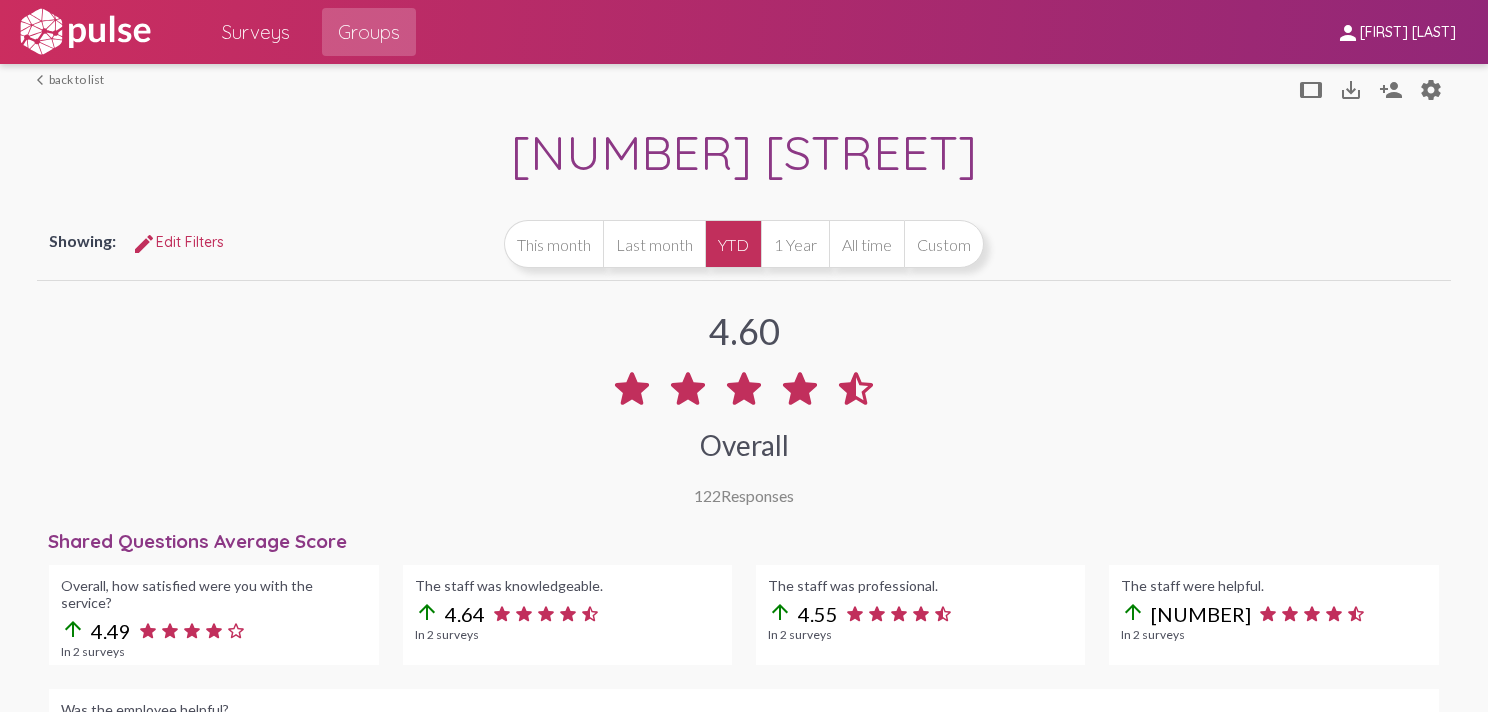 click on "arrow_back_ios  back to list" 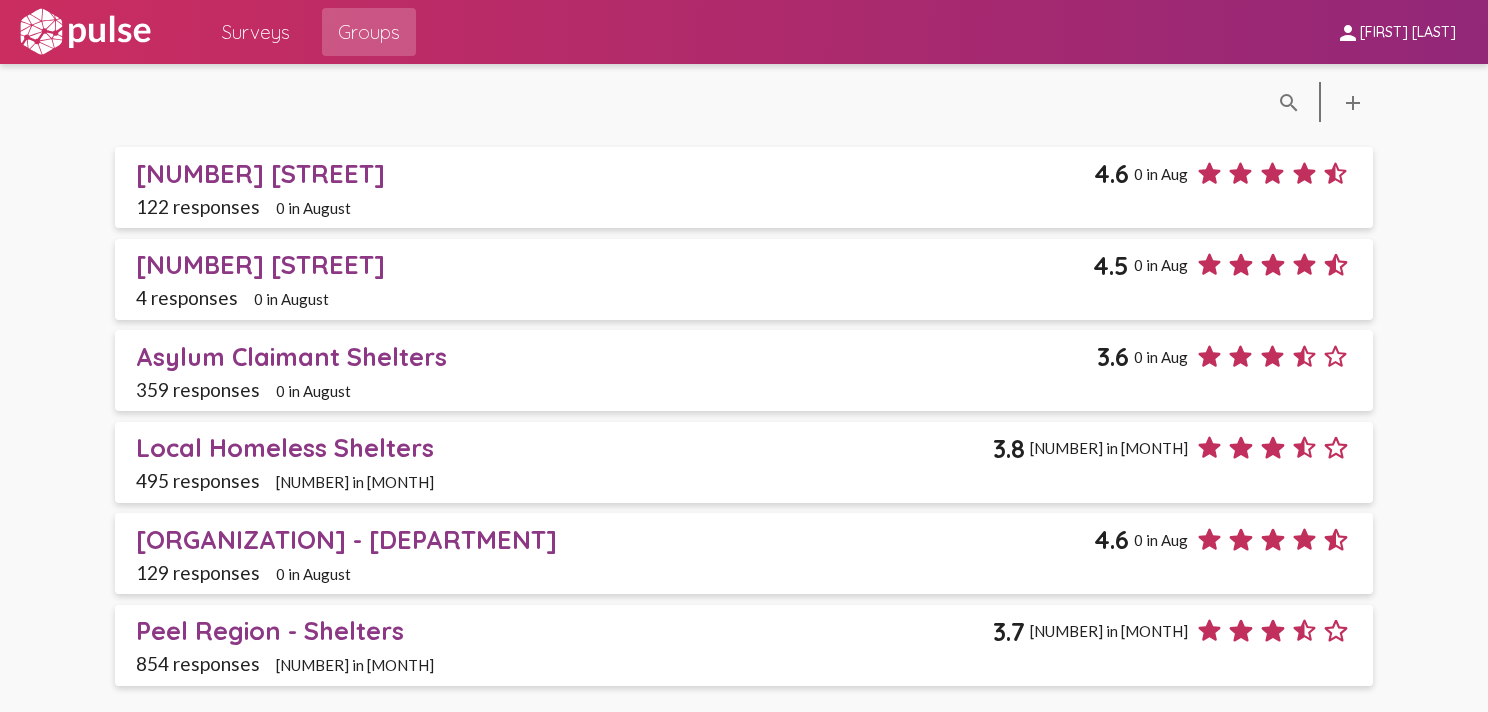 click on "[NUMBER] [STREET]" 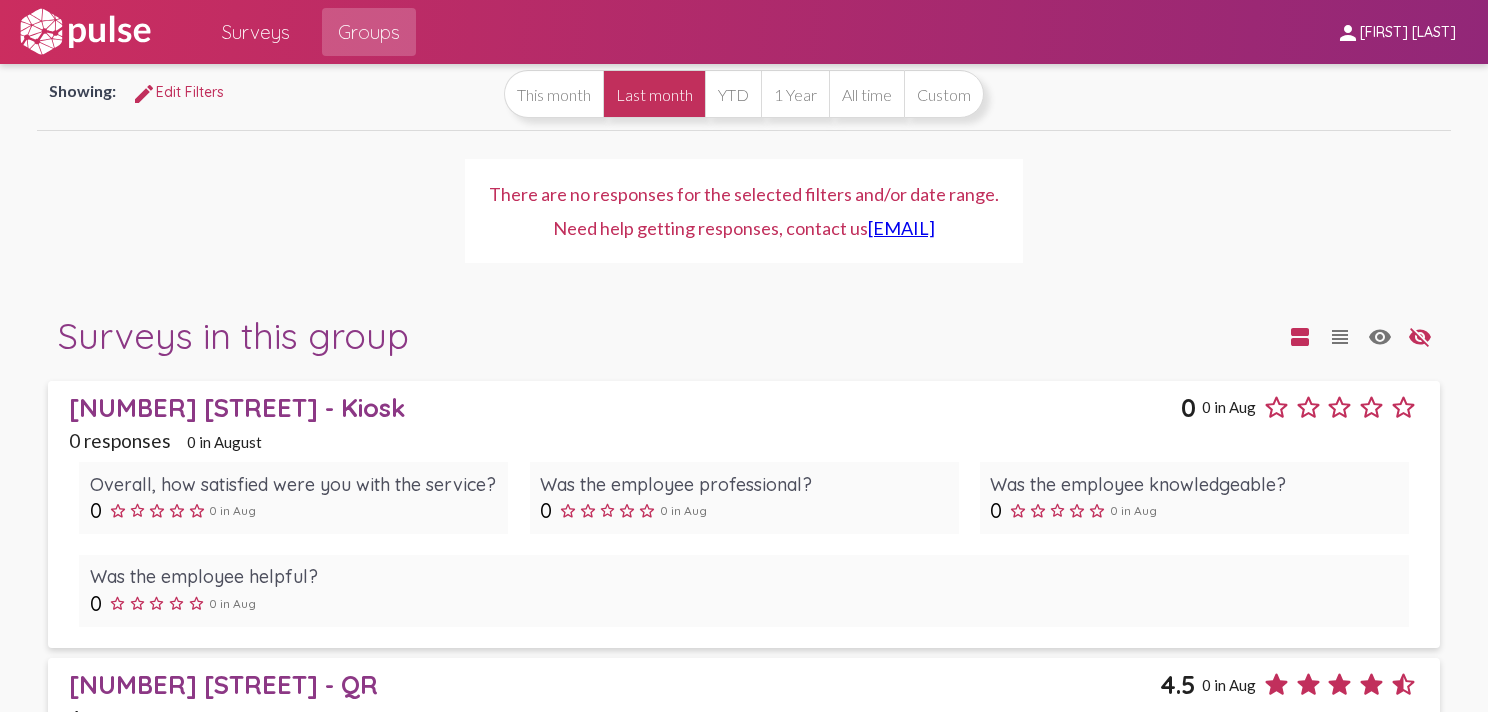 scroll, scrollTop: 0, scrollLeft: 0, axis: both 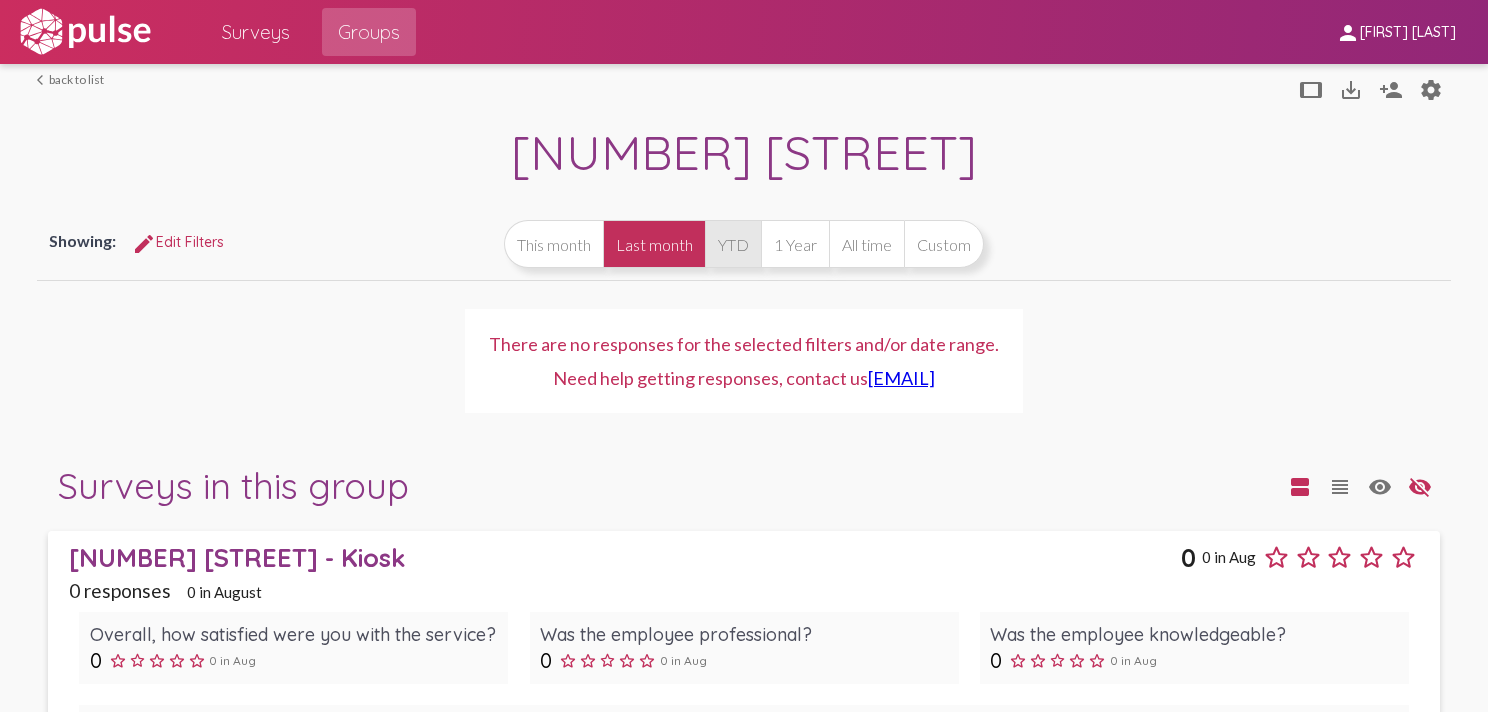 click on "YTD" 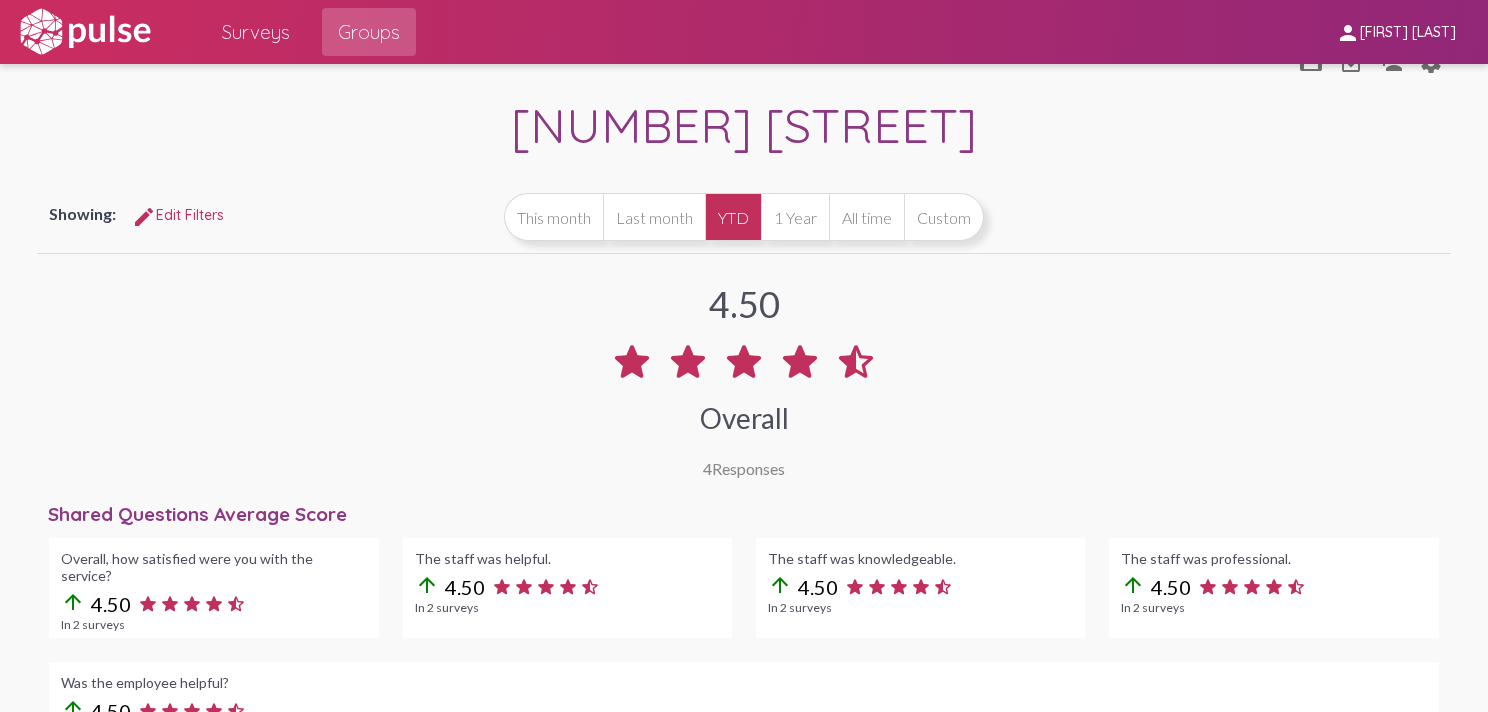scroll, scrollTop: 15, scrollLeft: 0, axis: vertical 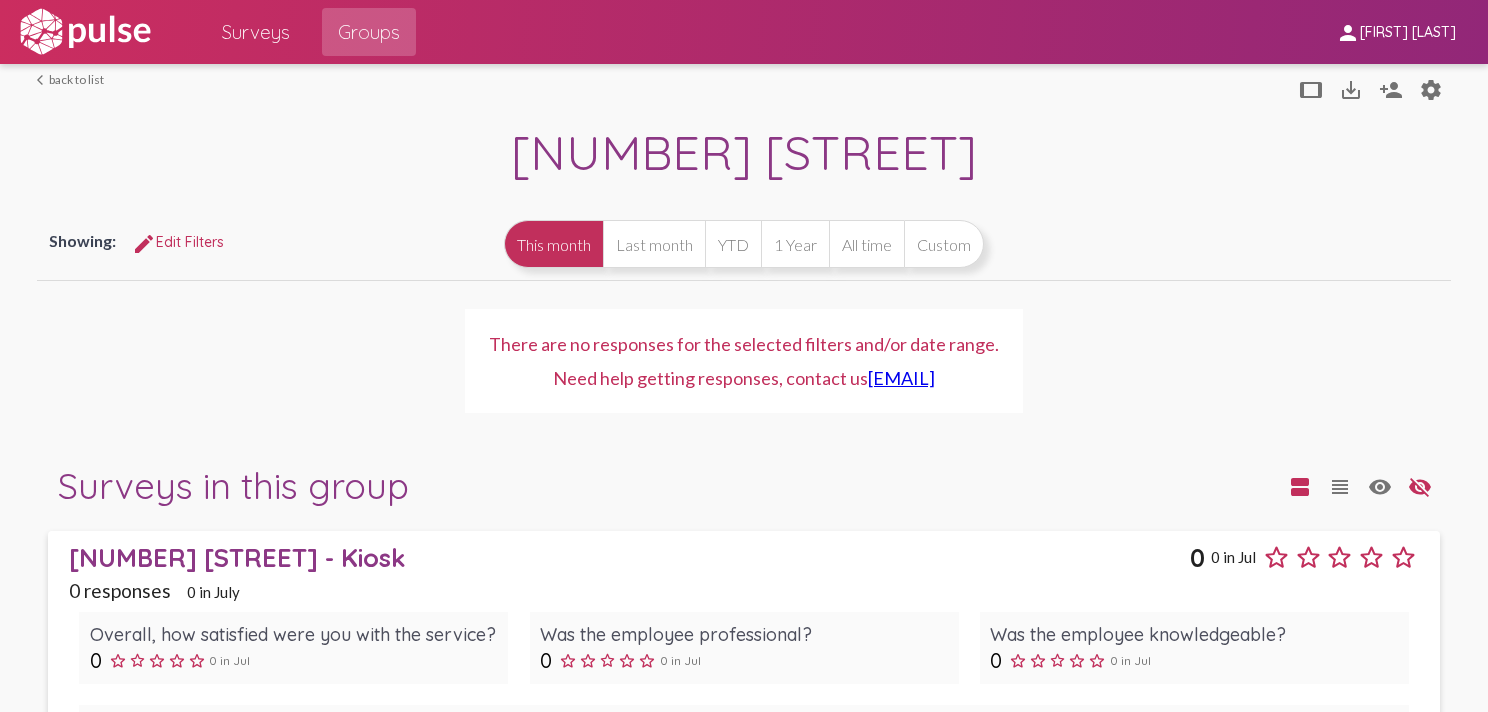 click on "arrow_back_ios  back to list" 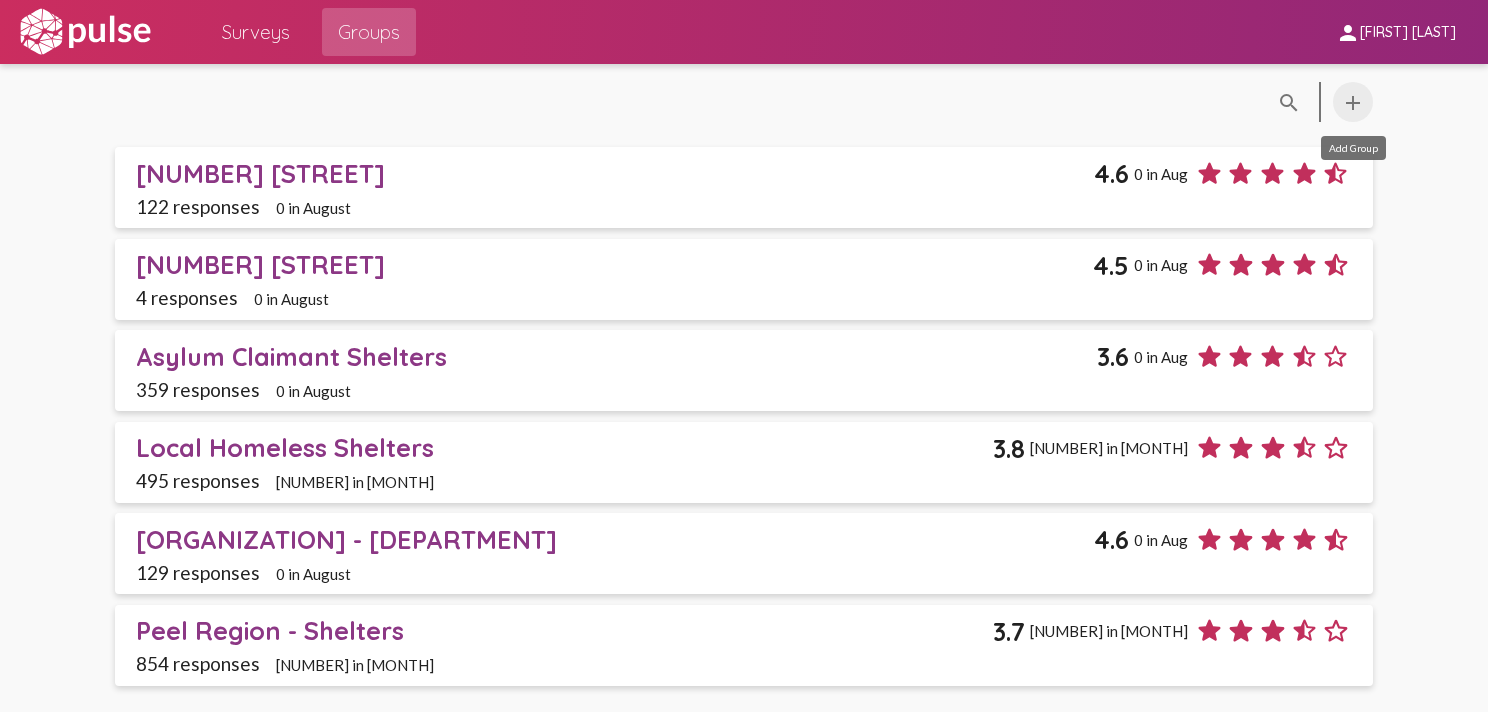 click on "add" 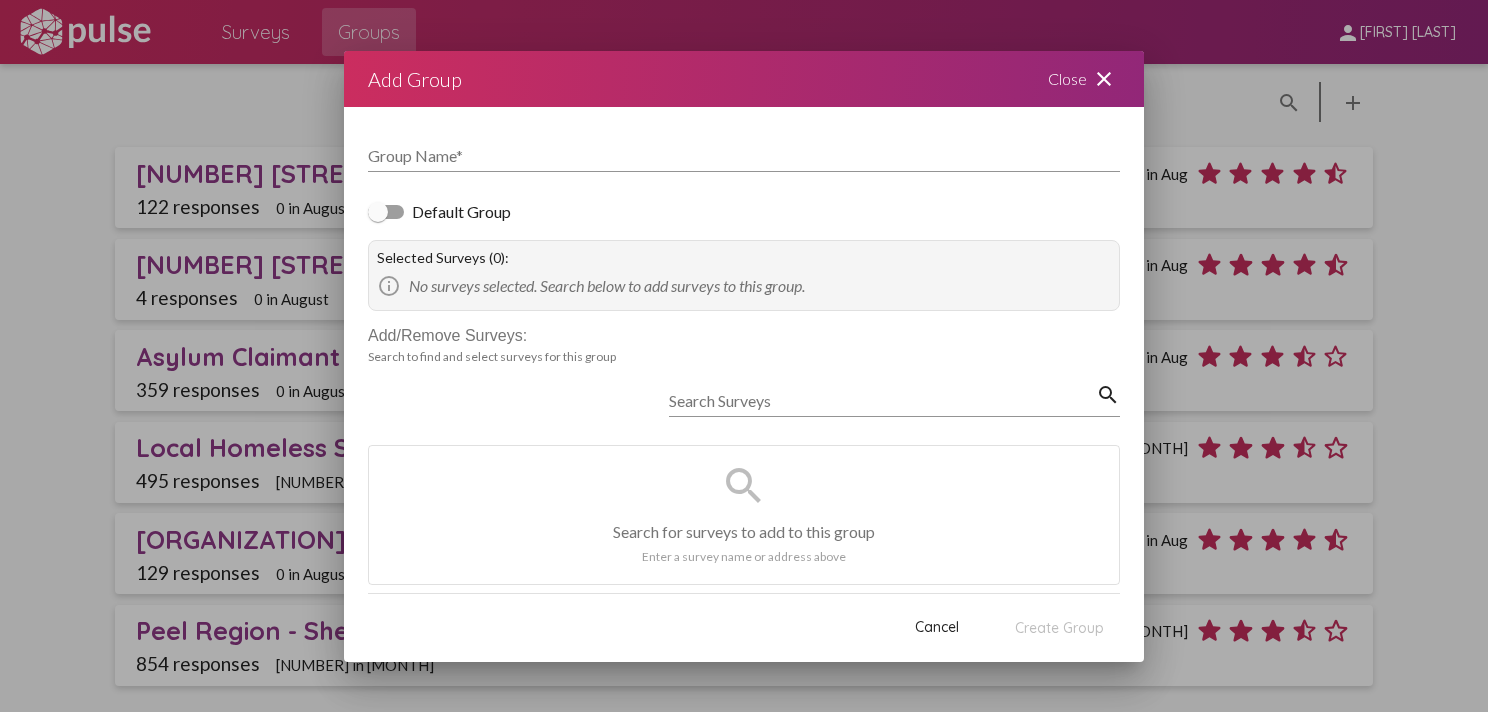 click on "close" at bounding box center [1104, 79] 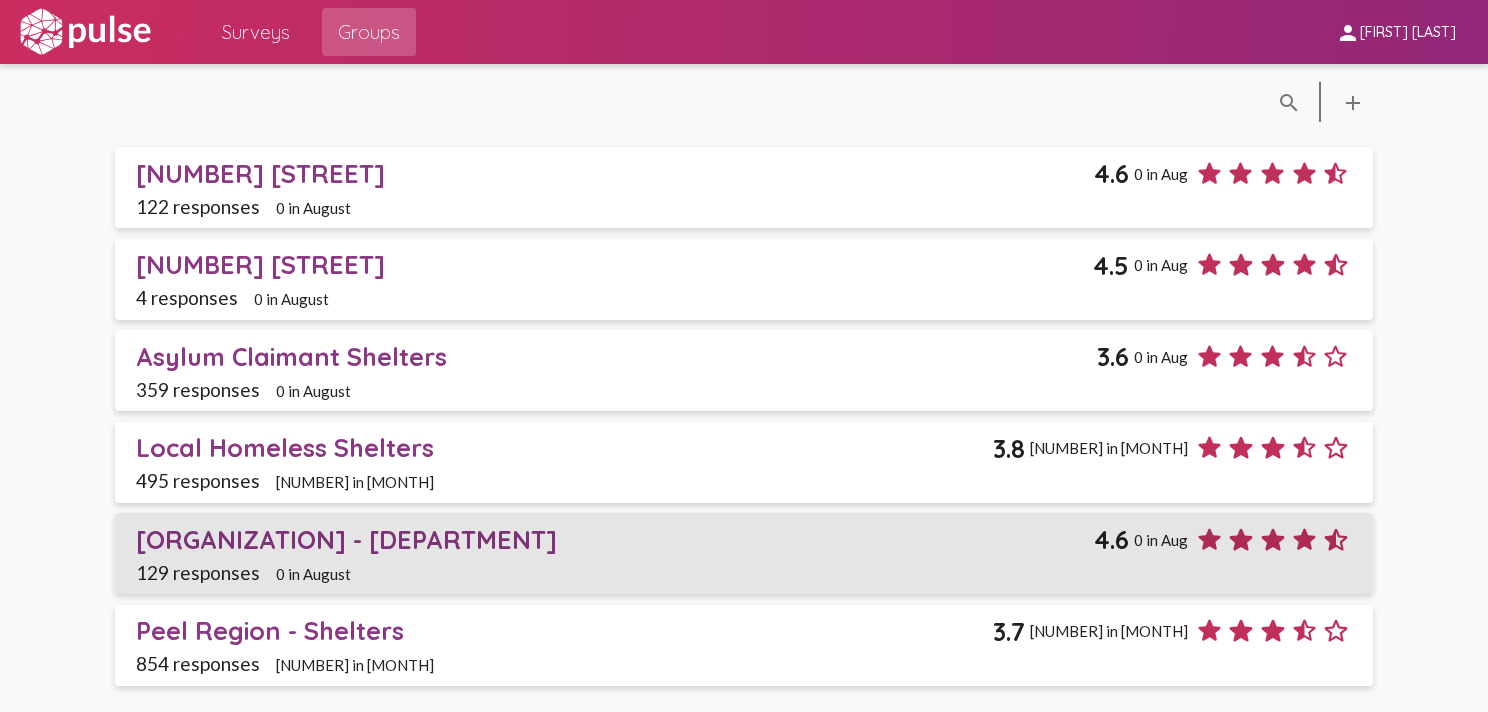 click on "[ORGANIZATION] - [DEPARTMENT]" 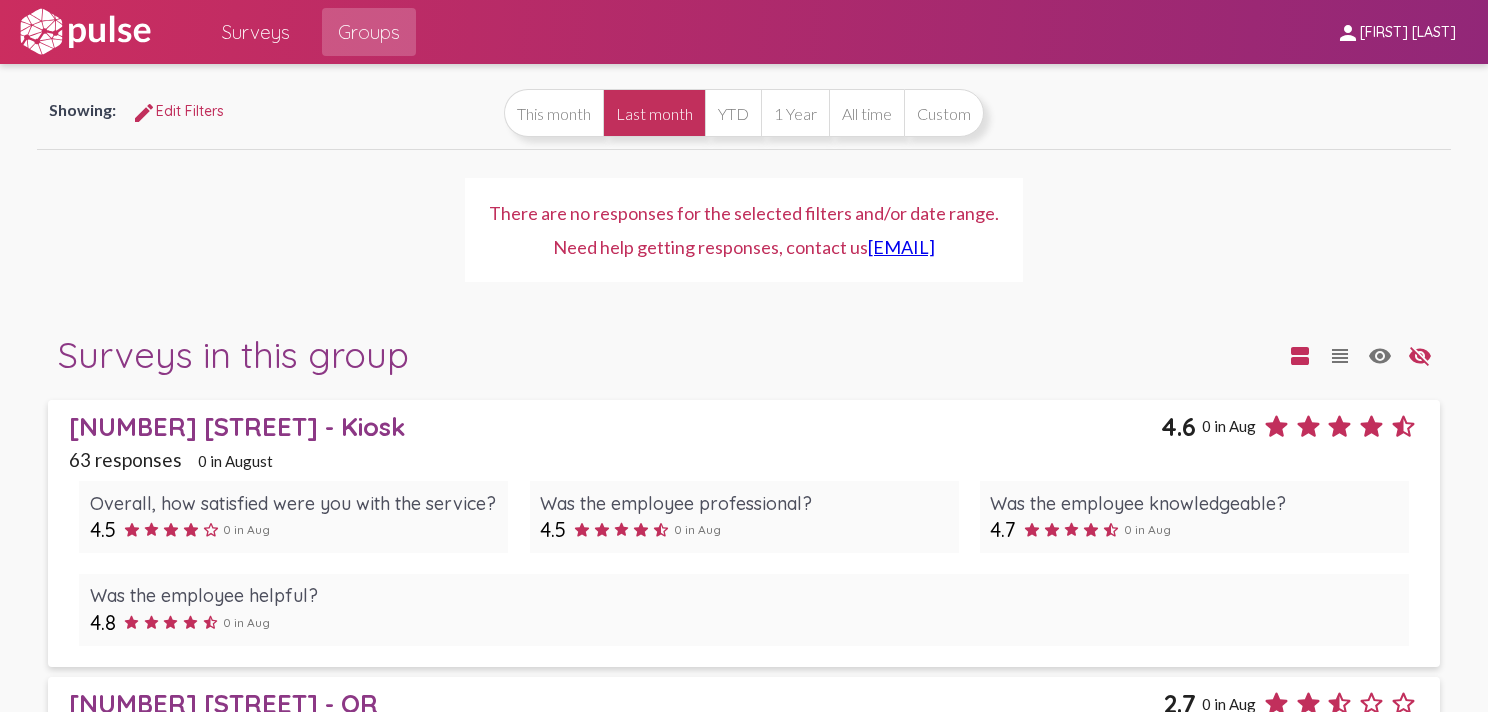 scroll, scrollTop: 0, scrollLeft: 0, axis: both 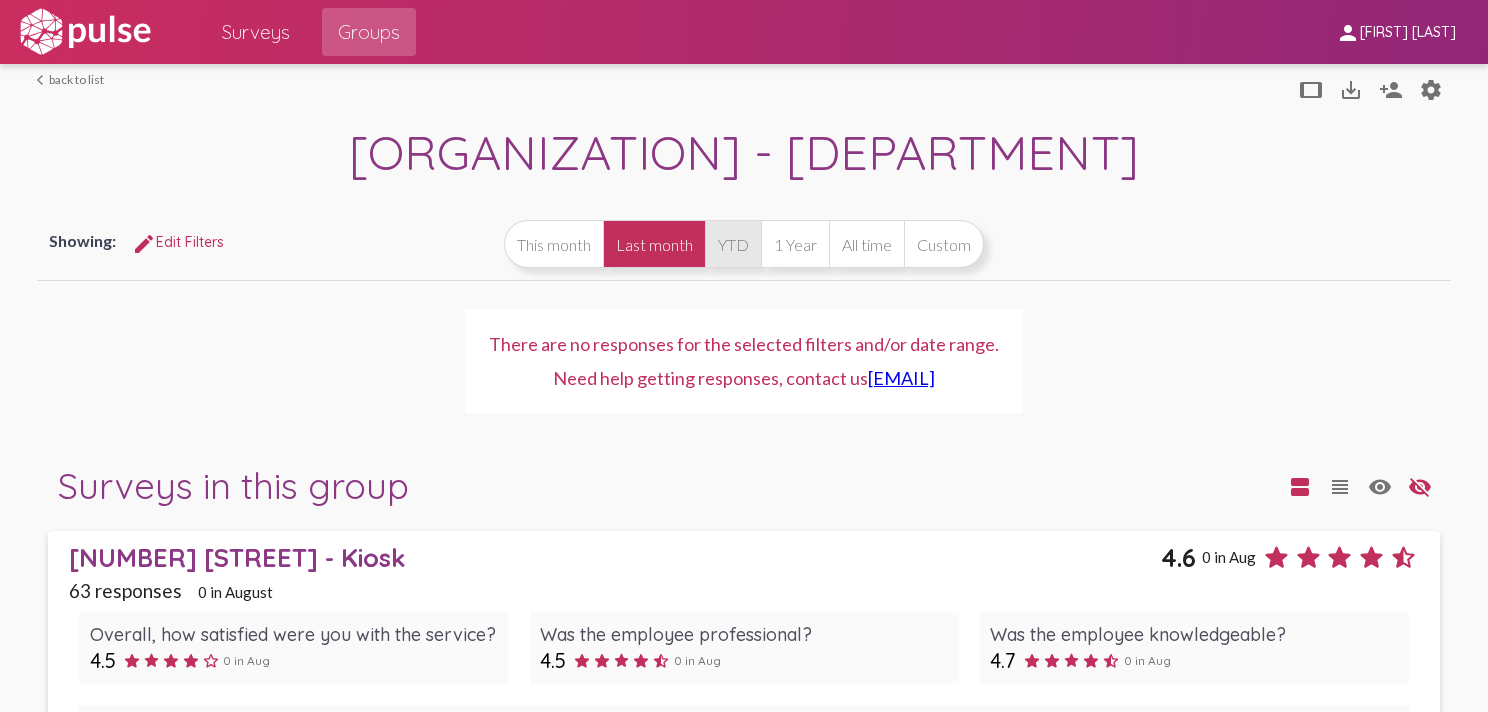 click on "YTD" 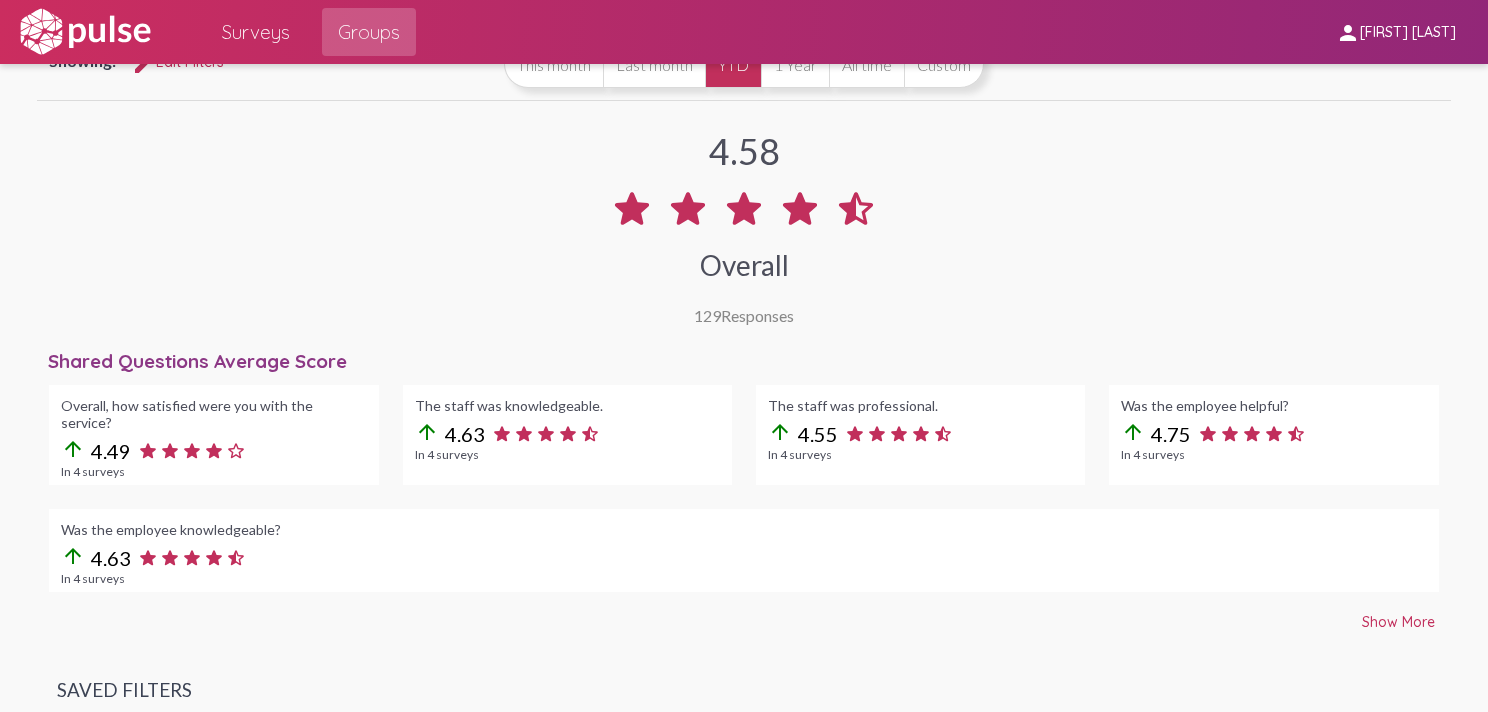 scroll, scrollTop: 183, scrollLeft: 0, axis: vertical 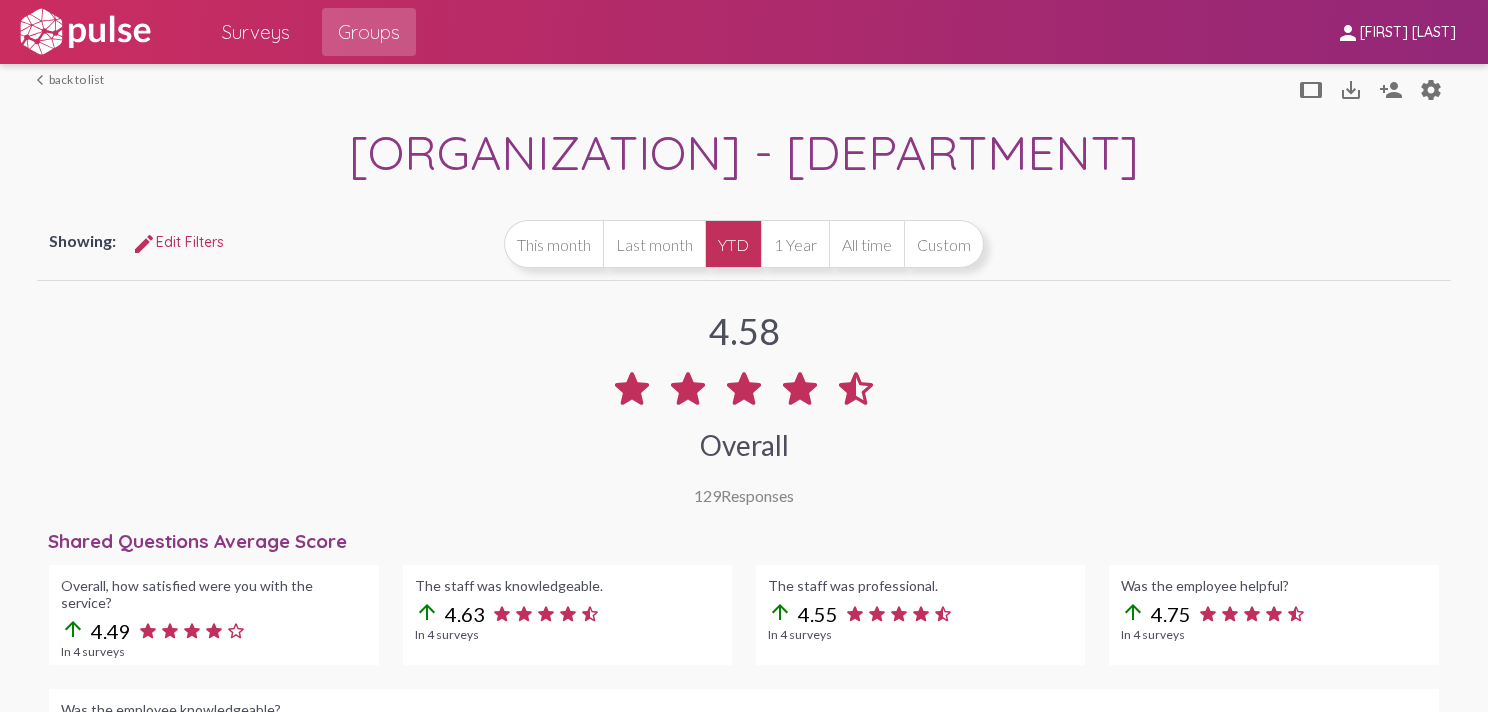 click on "Surveys" 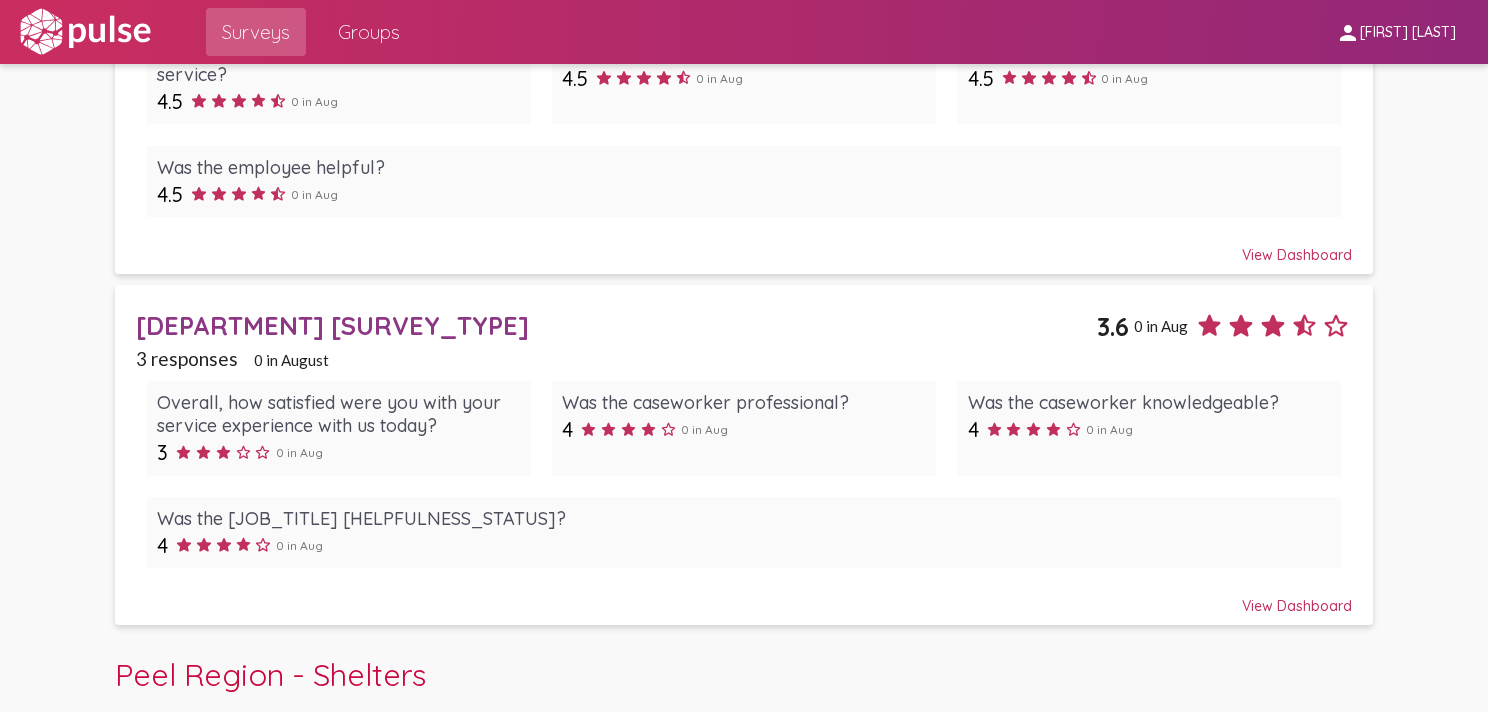 scroll, scrollTop: 1336, scrollLeft: 0, axis: vertical 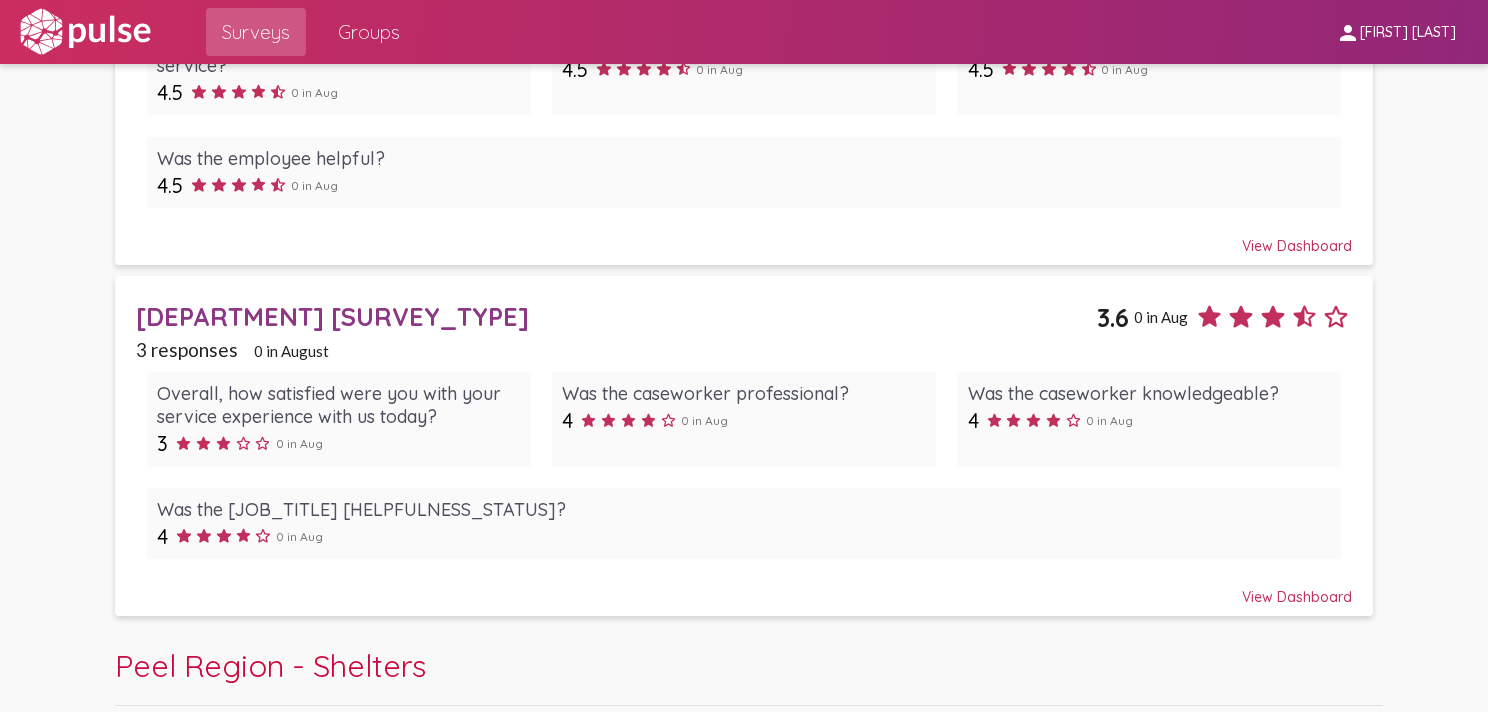 click on "[DEPARTMENT] [SURVEY_TYPE]" 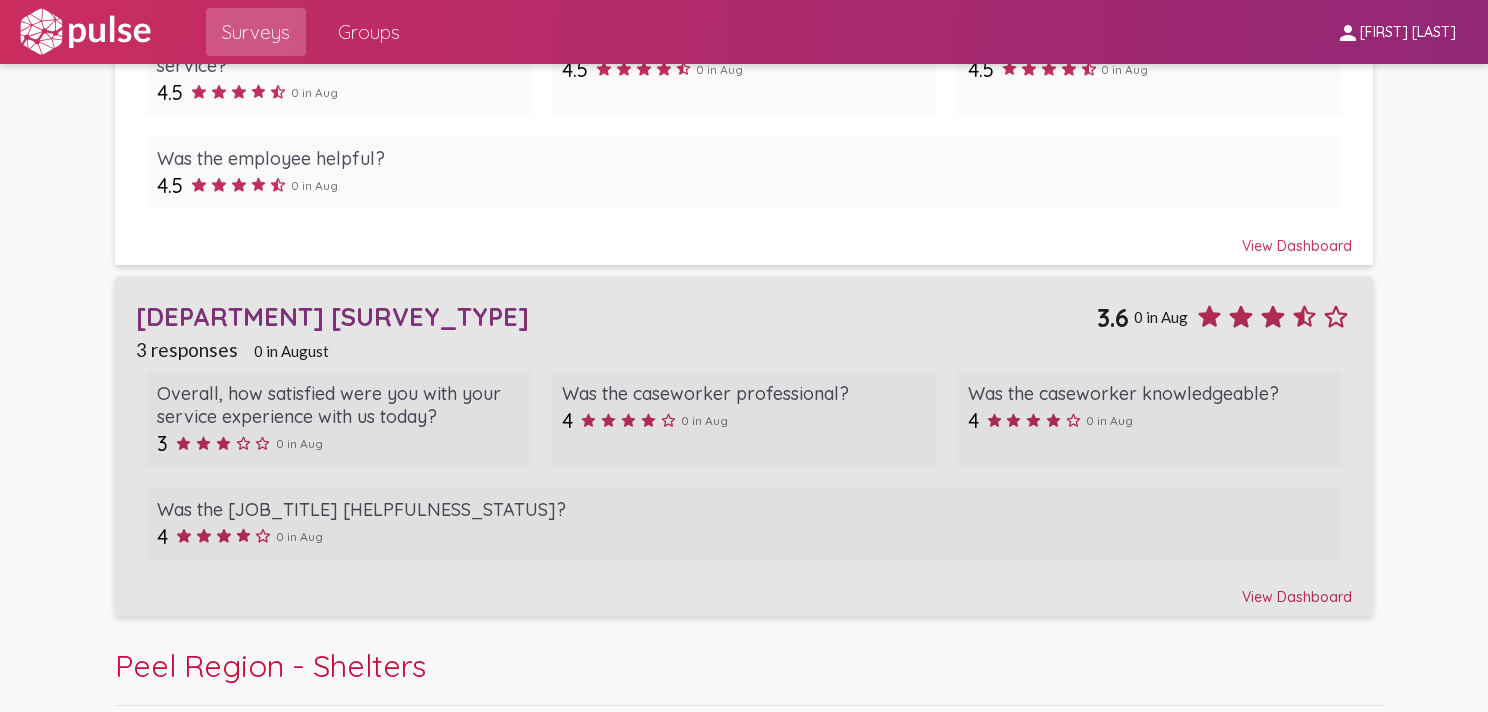 scroll, scrollTop: 0, scrollLeft: 0, axis: both 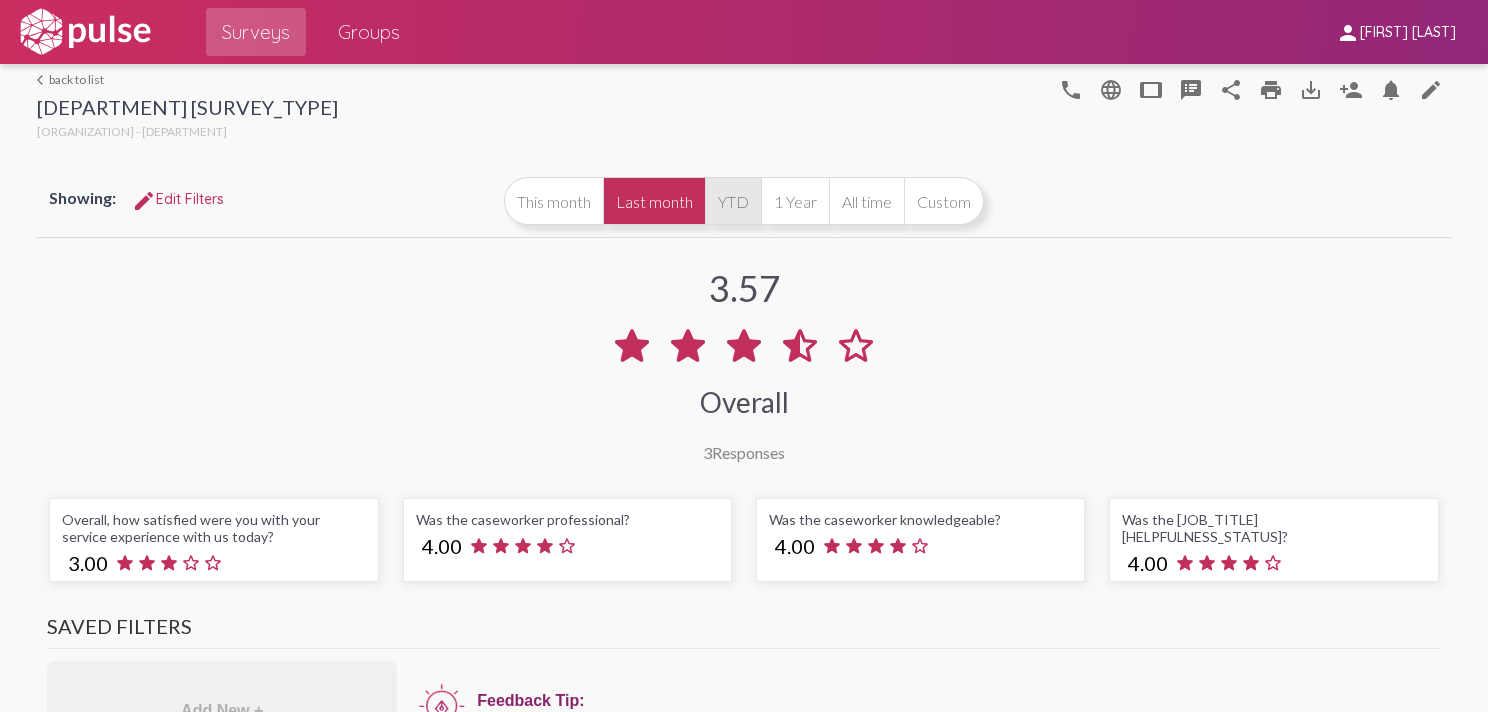 click on "YTD" 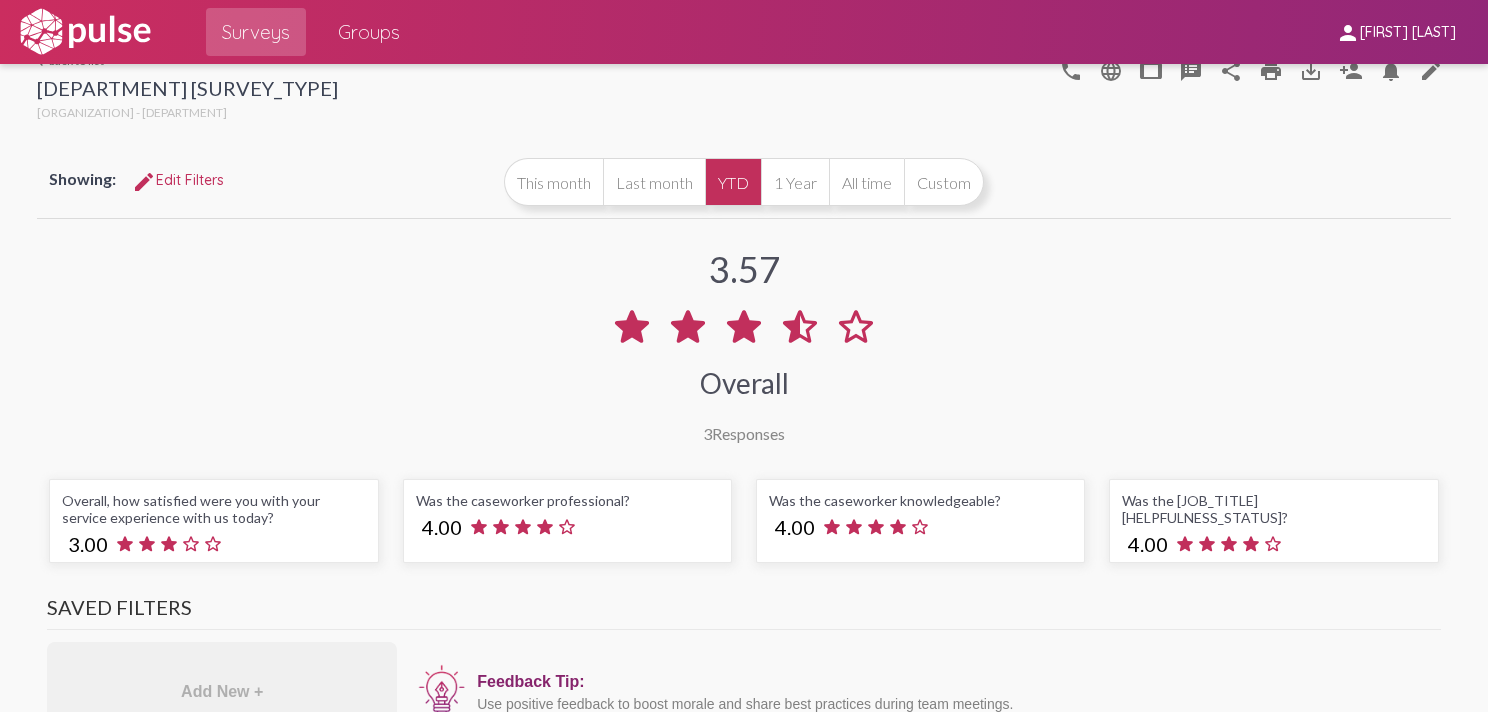scroll, scrollTop: 0, scrollLeft: 0, axis: both 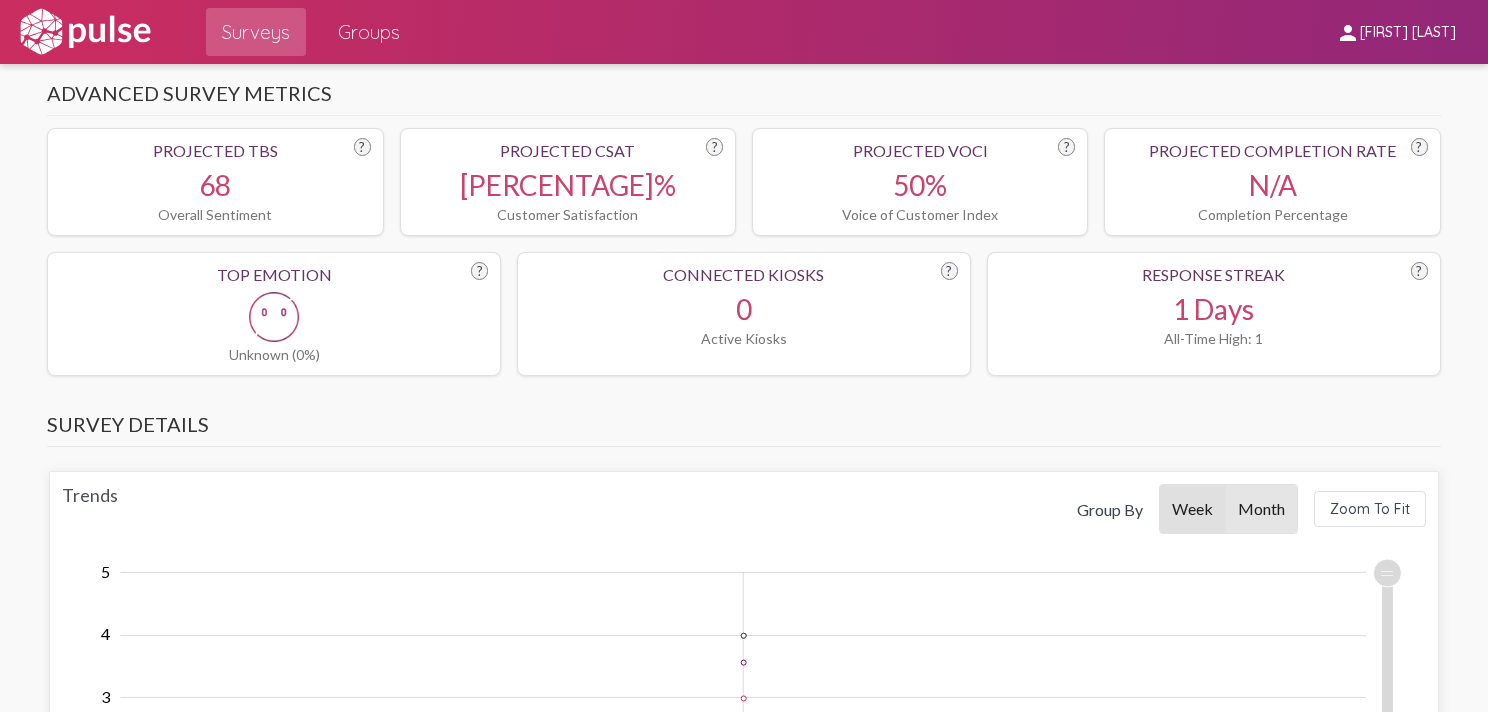 click on "Month" at bounding box center (1261, 509) 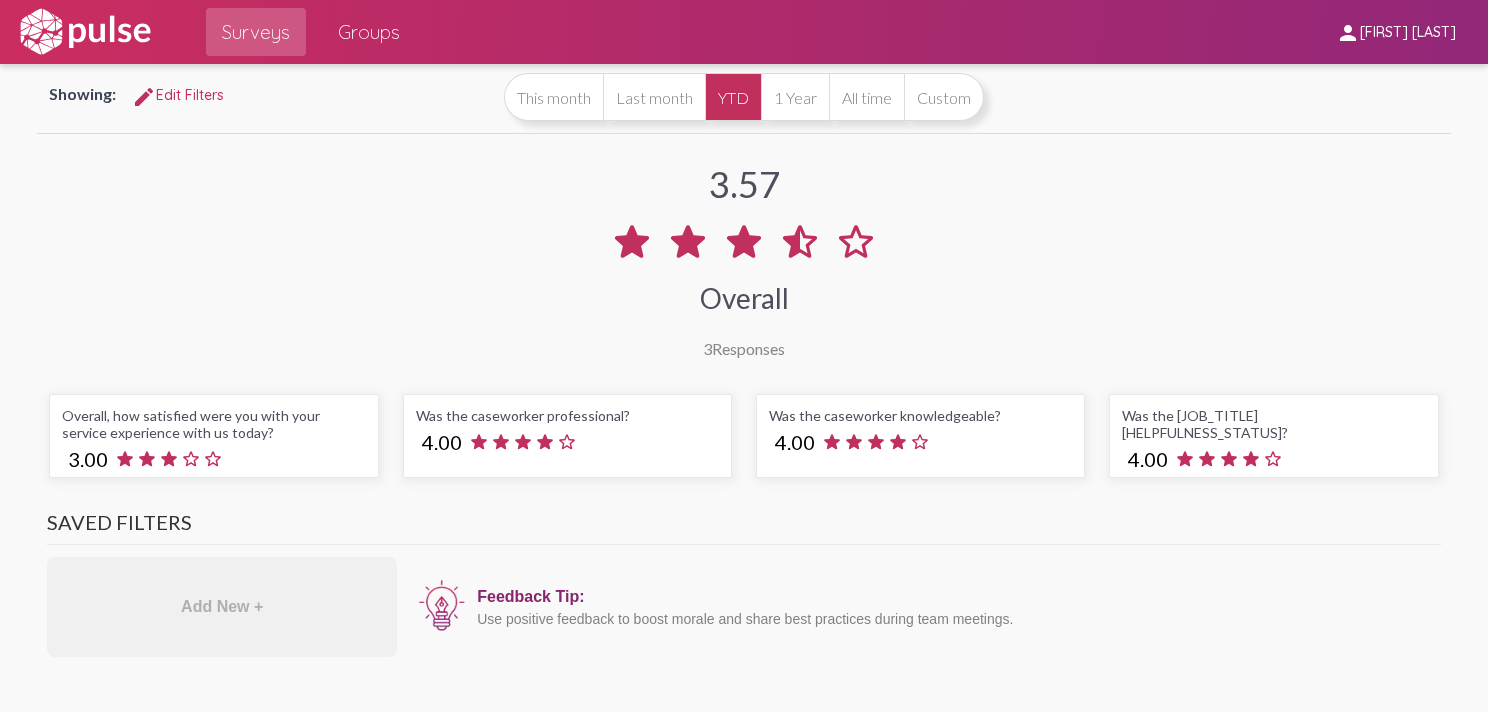scroll, scrollTop: 0, scrollLeft: 0, axis: both 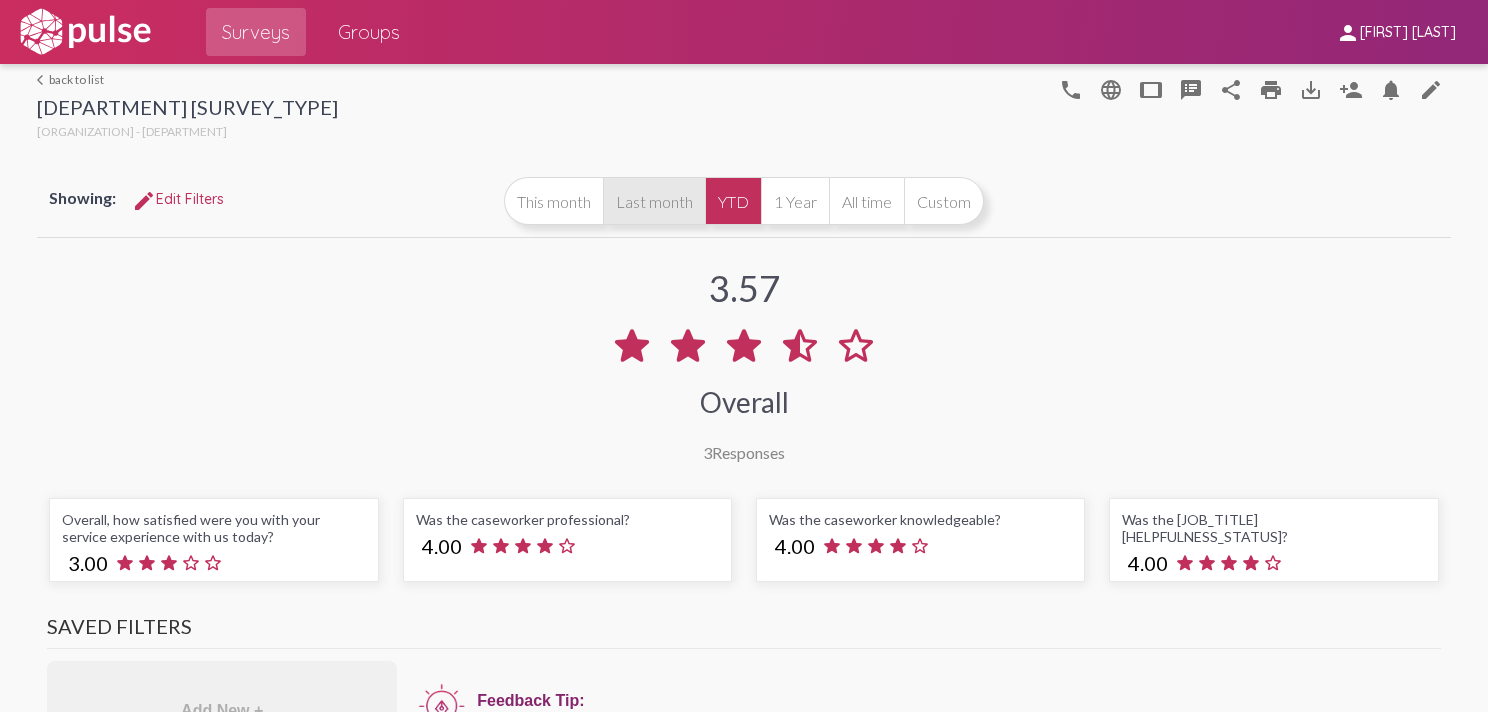 click on "Last month" 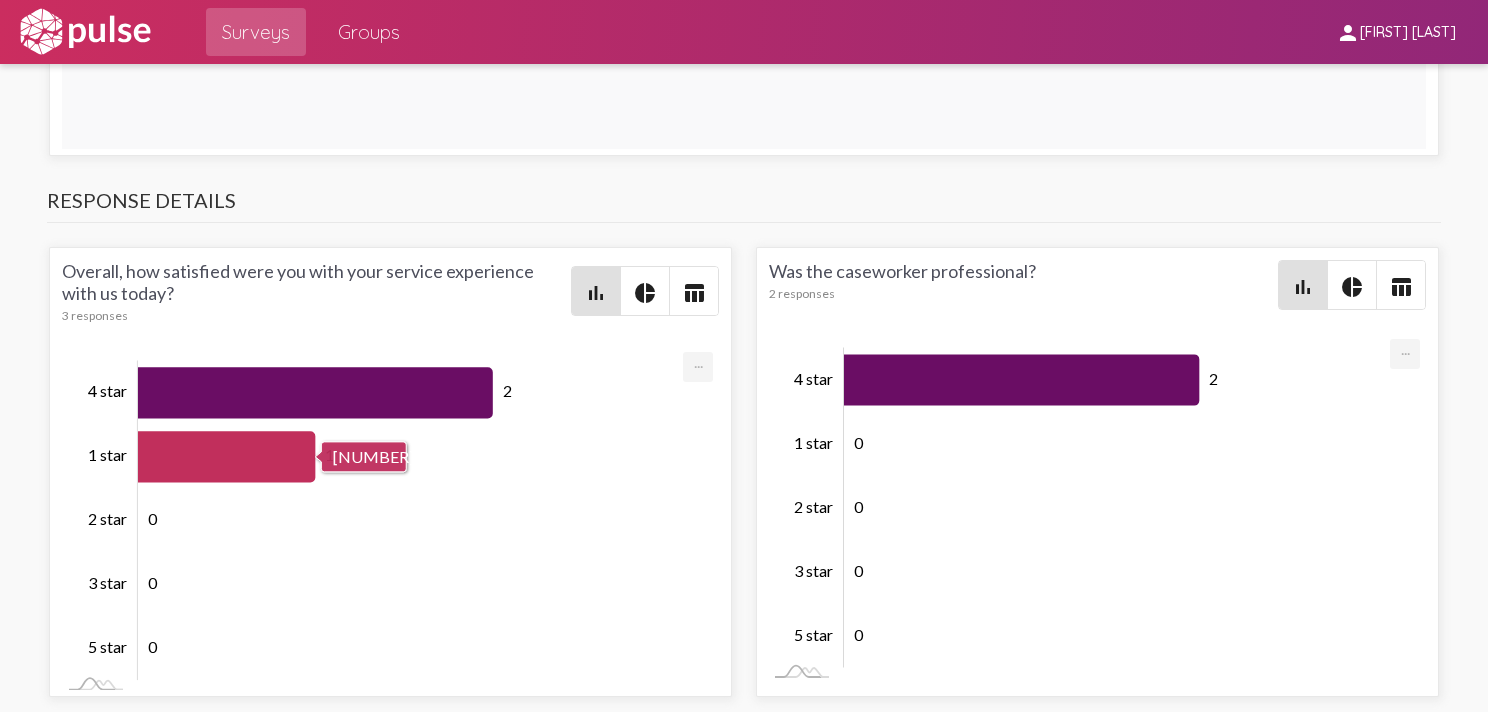 scroll, scrollTop: 2851, scrollLeft: 0, axis: vertical 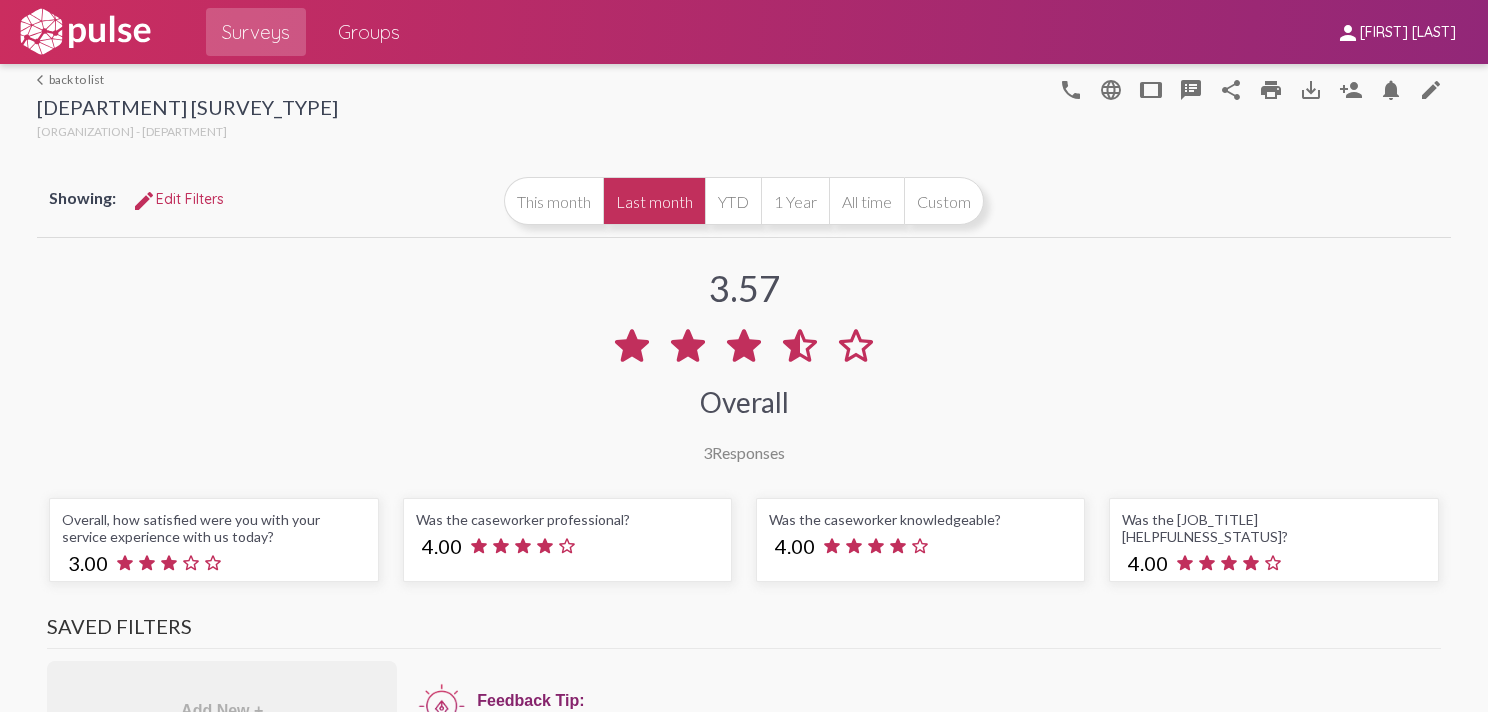 drag, startPoint x: 458, startPoint y: 107, endPoint x: 33, endPoint y: 112, distance: 425.02942 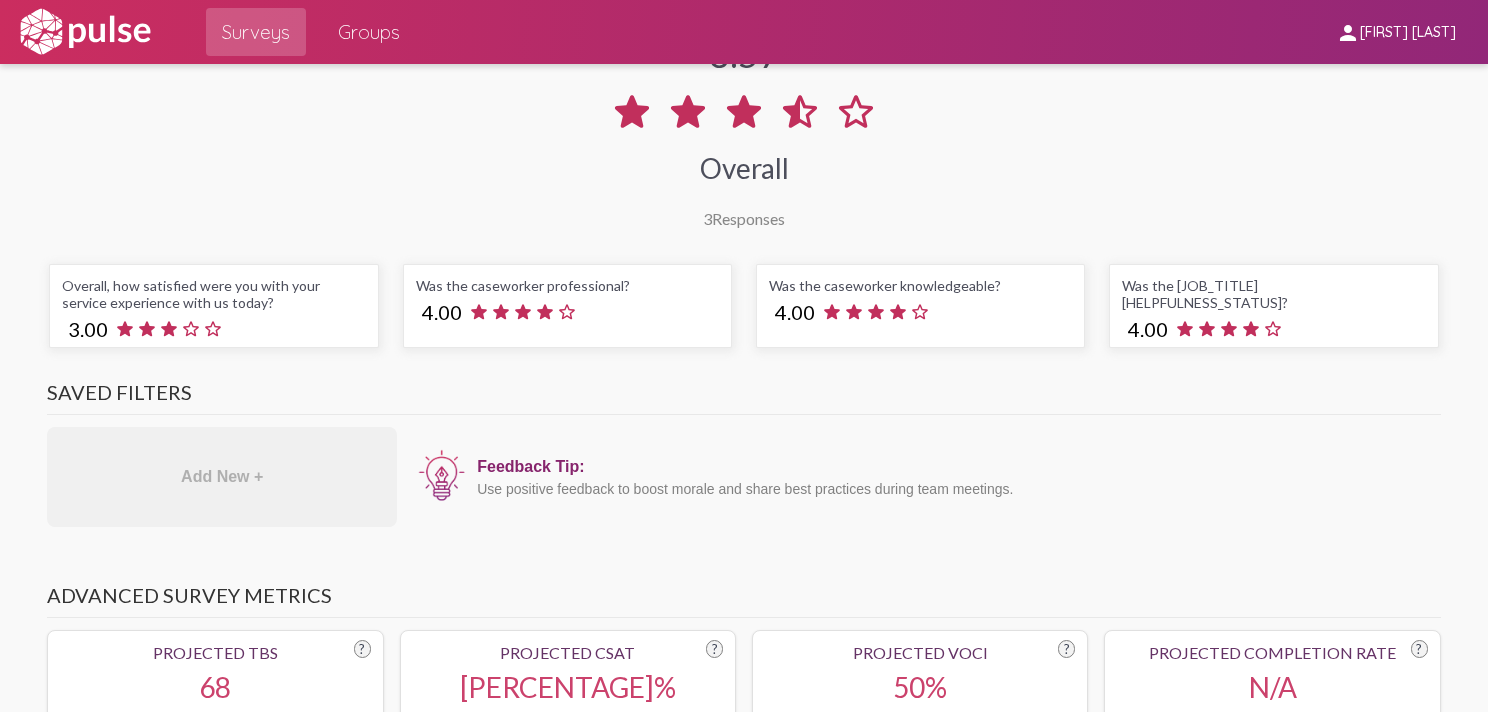 scroll, scrollTop: 0, scrollLeft: 0, axis: both 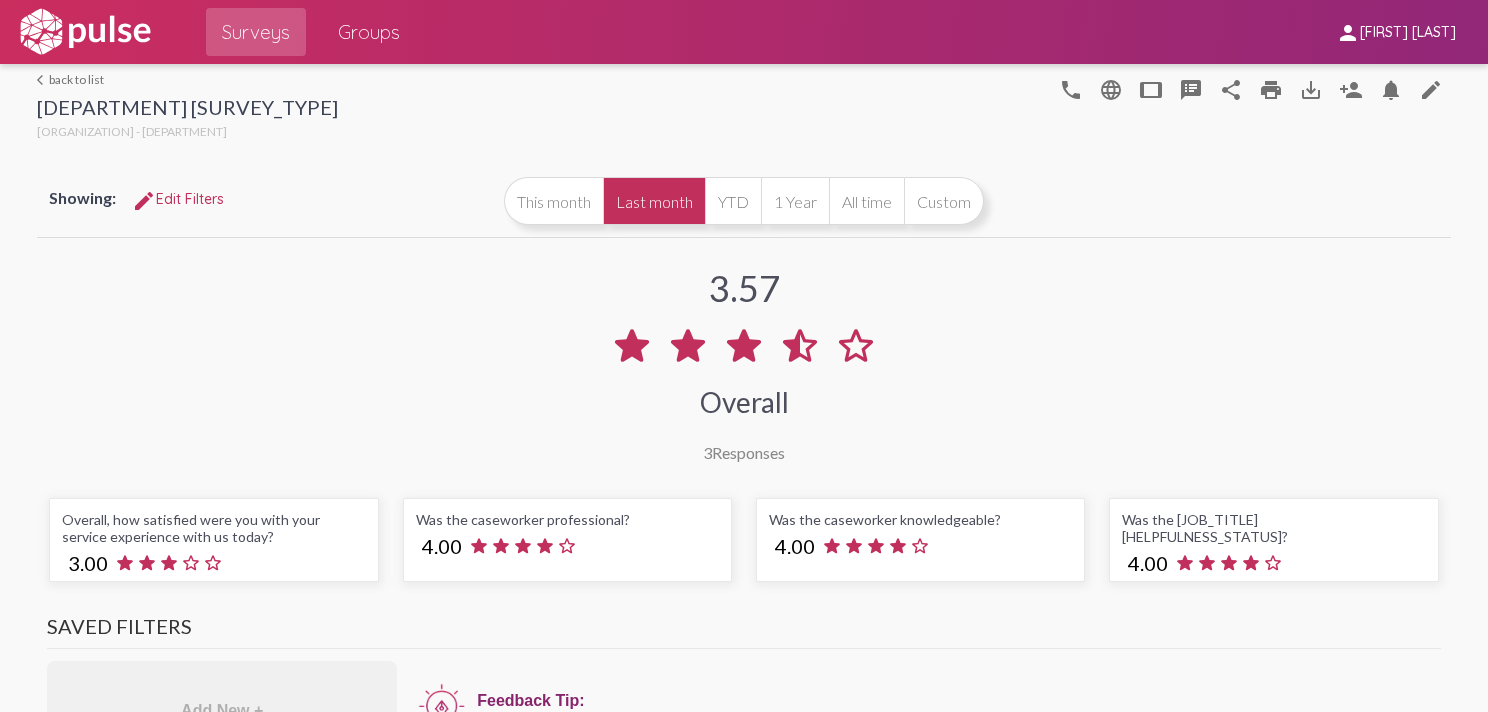 click on "arrow_back_ios  back to list" 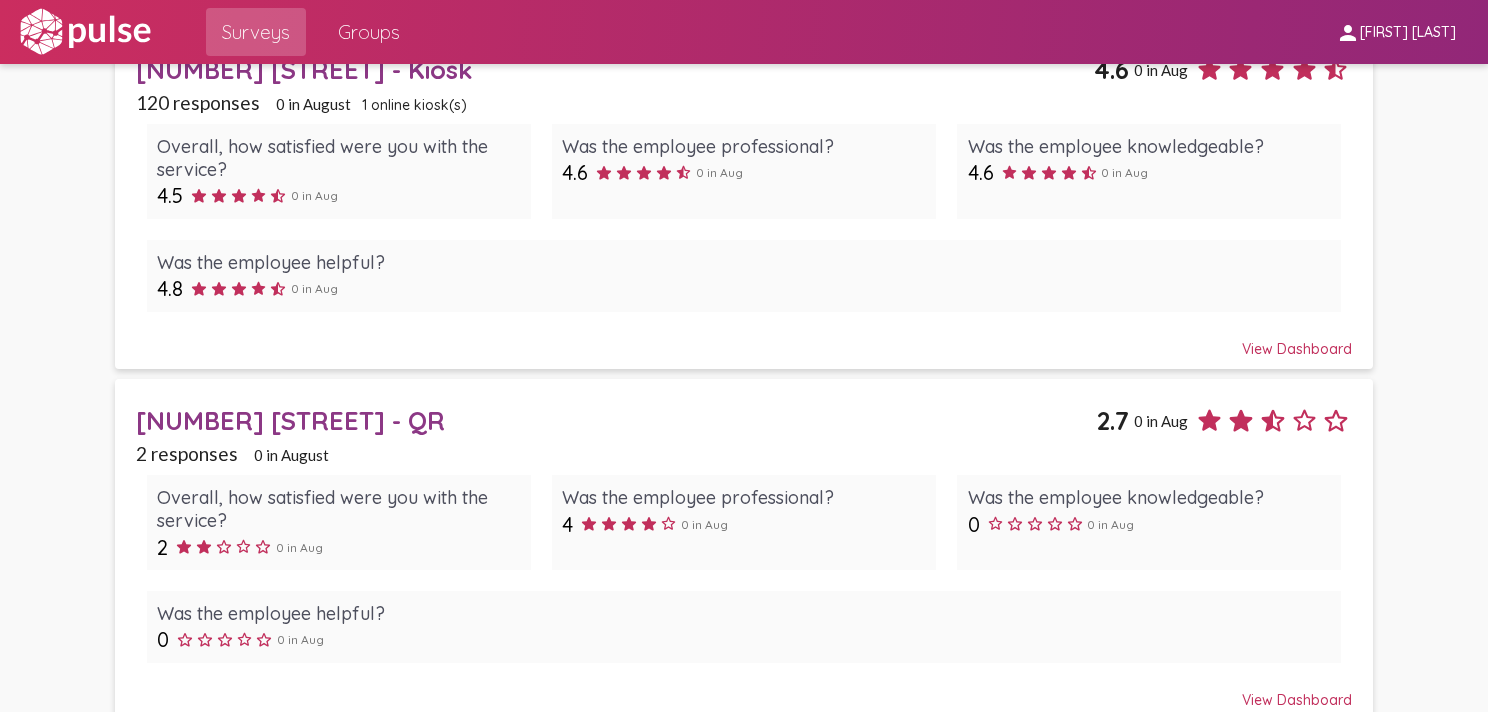 scroll, scrollTop: 0, scrollLeft: 0, axis: both 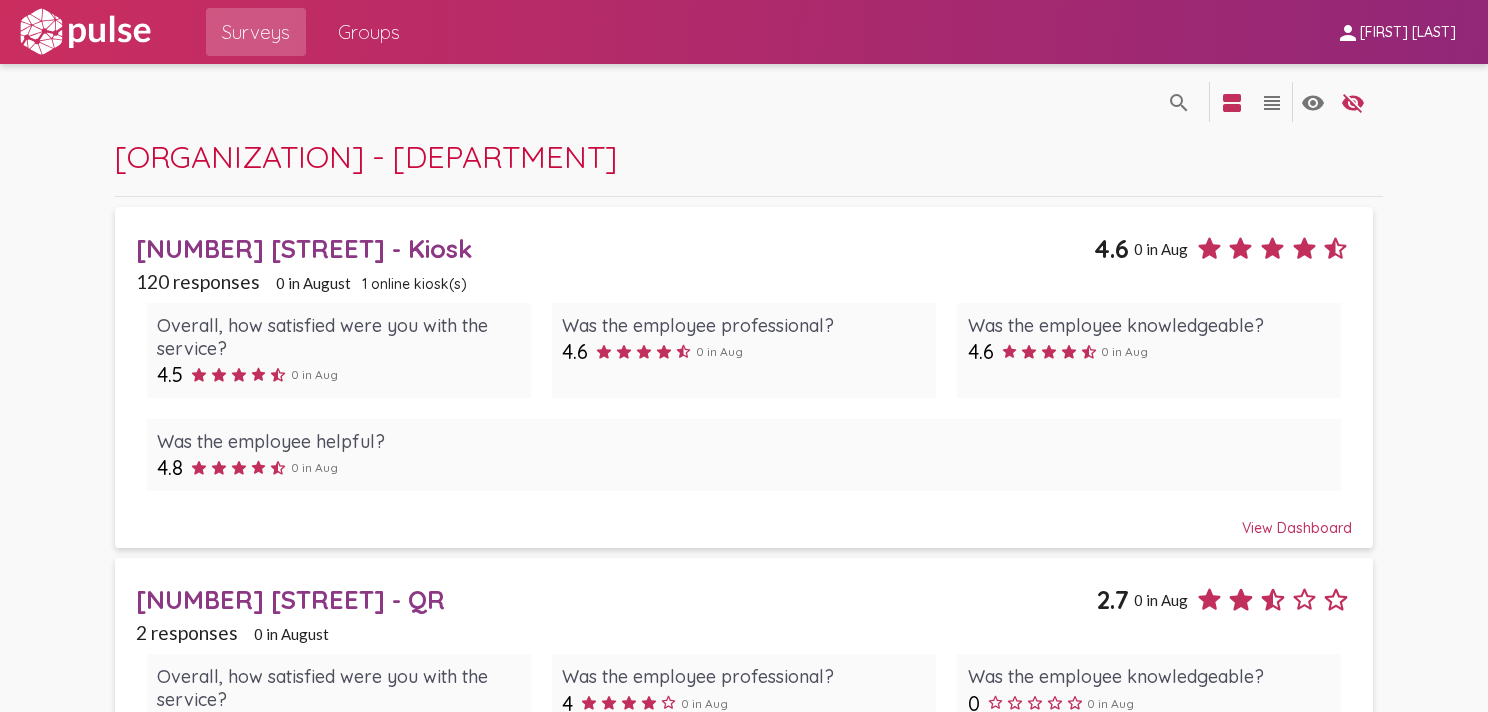 click on "Groups" 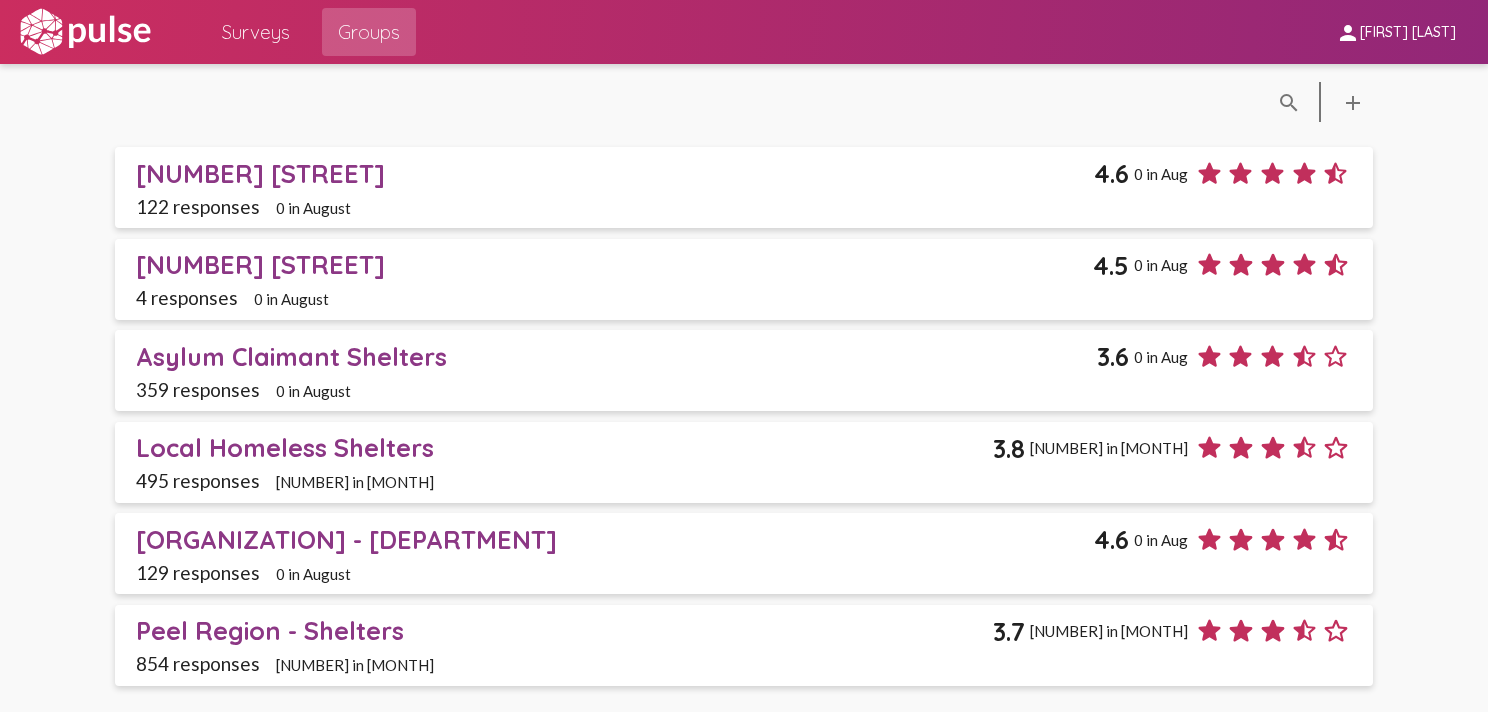 click on "[ORGANIZATION] - [DEPARTMENT]" 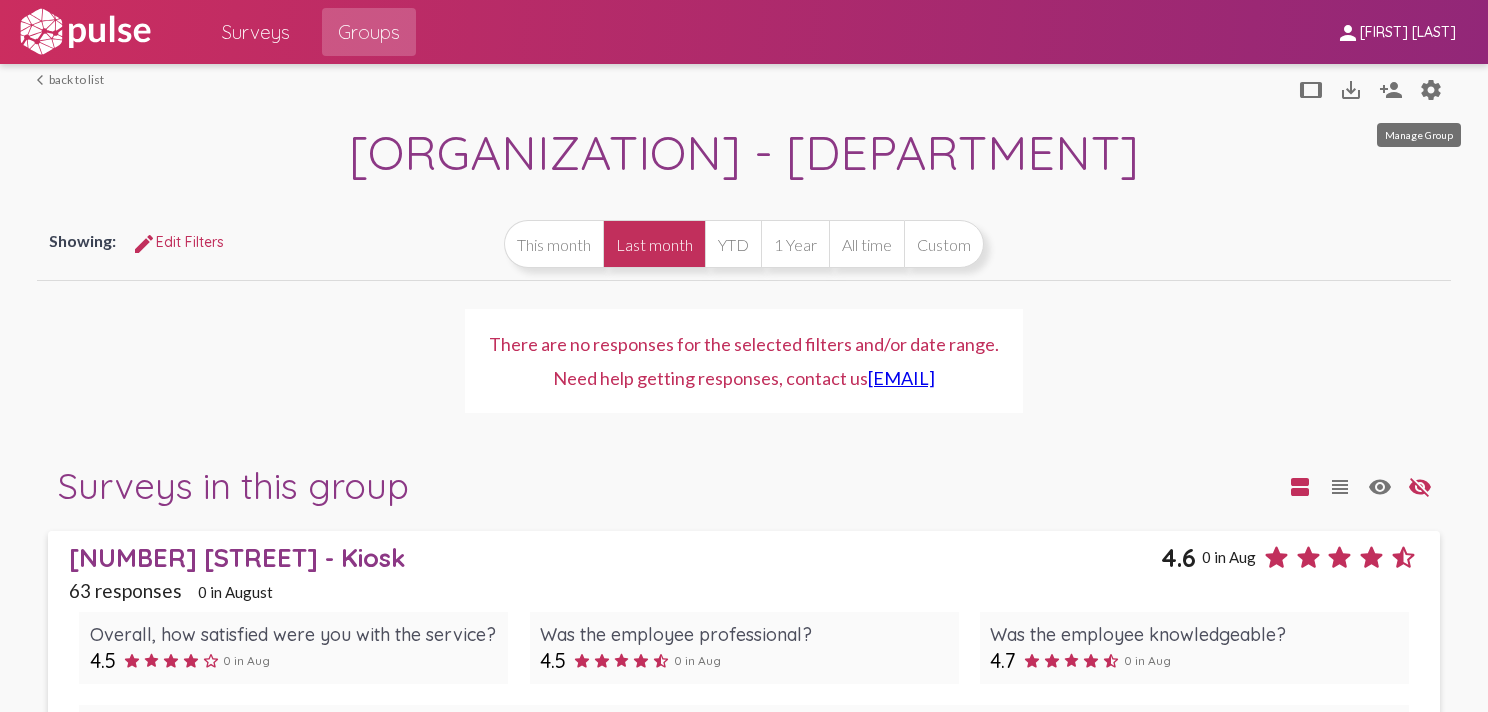 click on "settings" 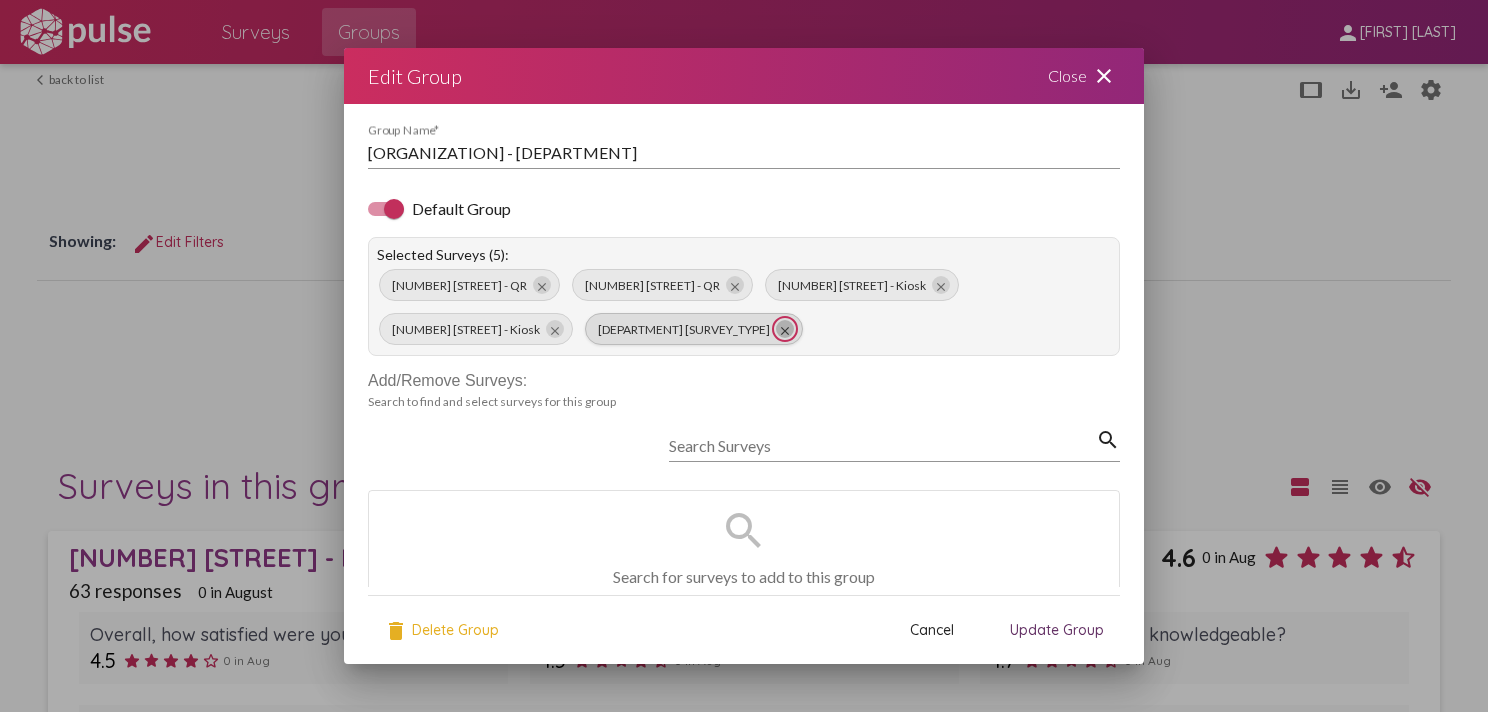click on "close" at bounding box center (785, 331) 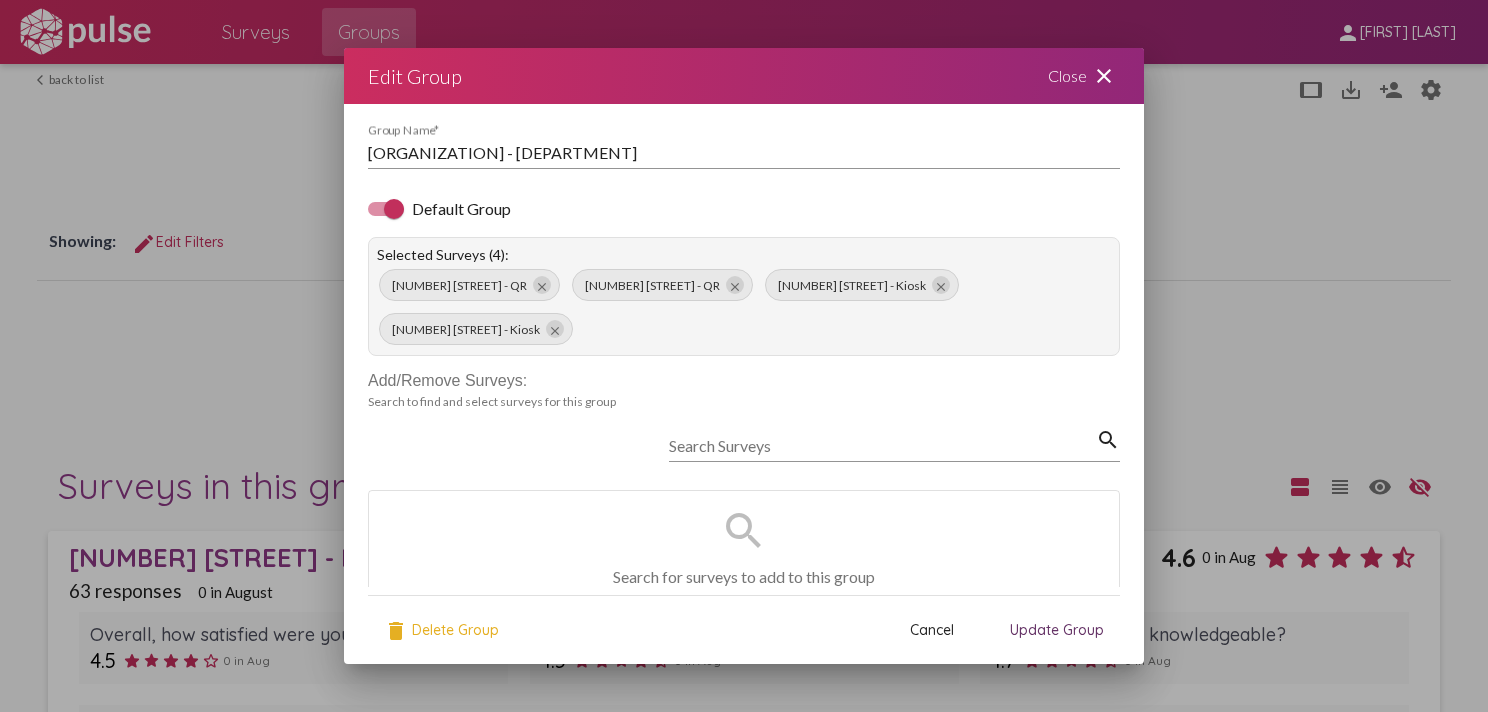 scroll, scrollTop: 0, scrollLeft: 0, axis: both 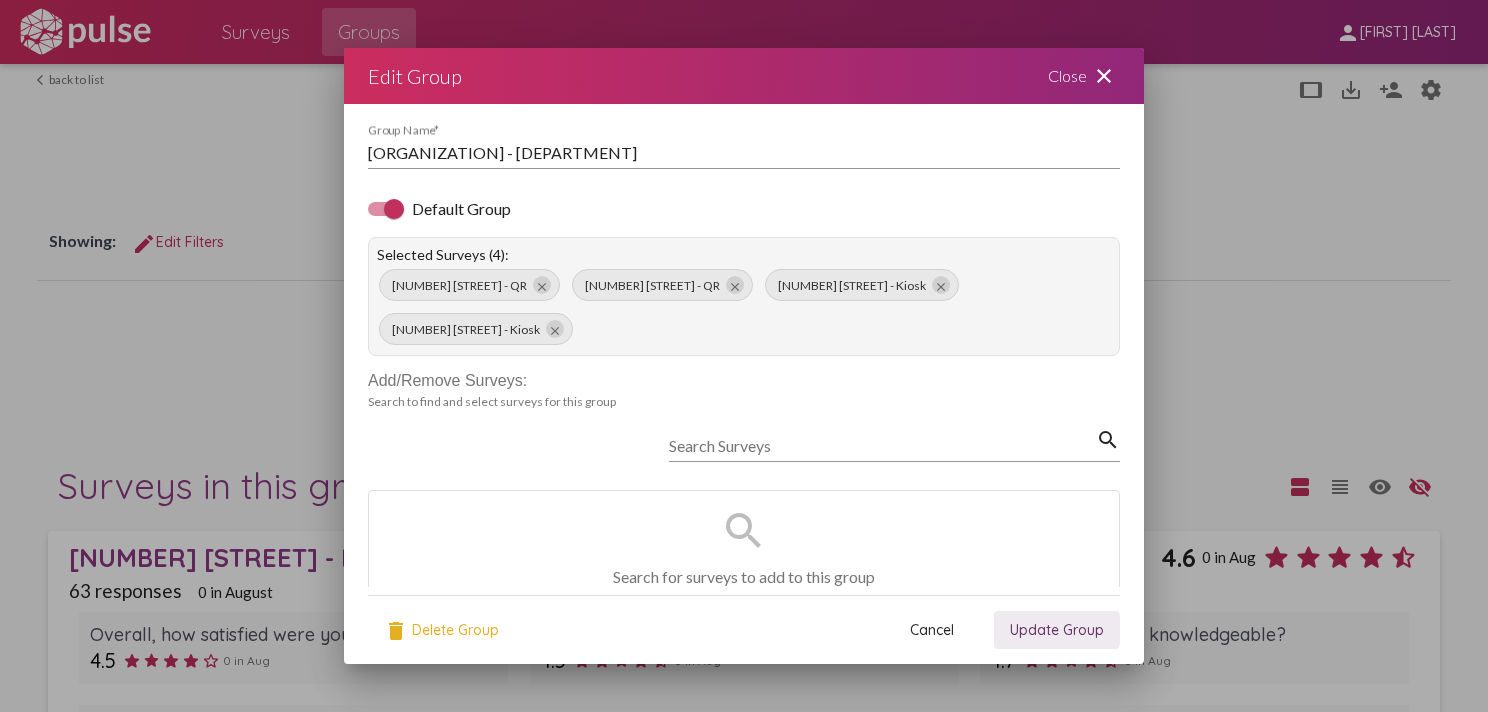 click on "Update Group" at bounding box center (1057, 631) 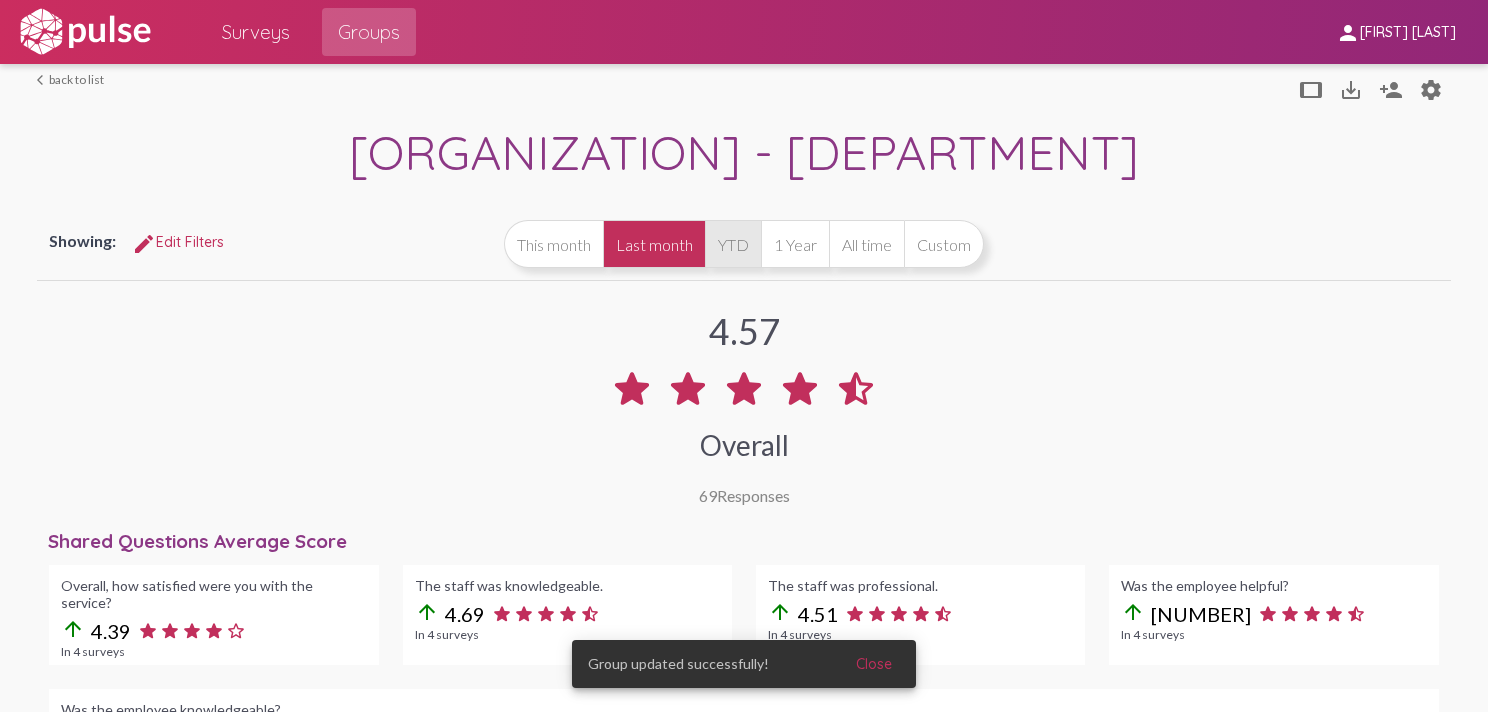 click on "YTD" 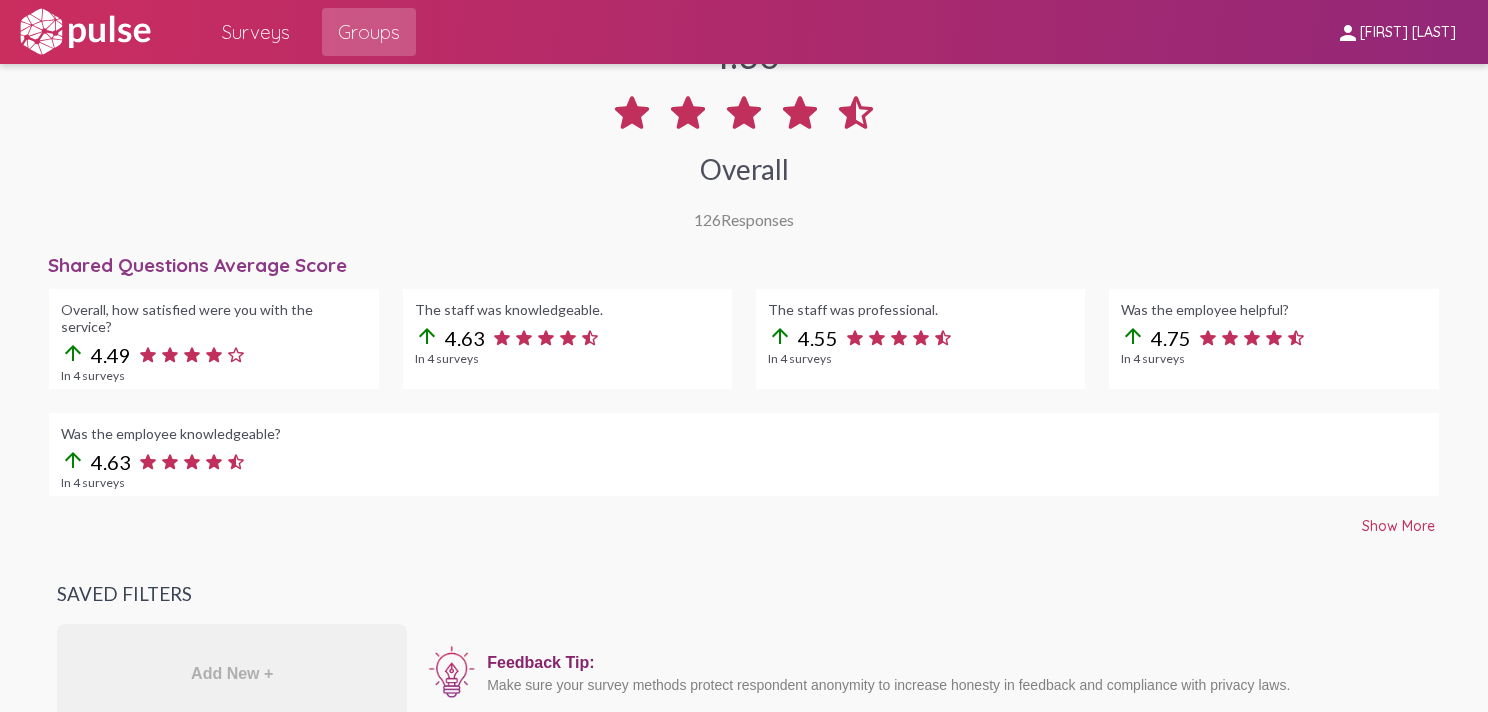scroll, scrollTop: 0, scrollLeft: 0, axis: both 